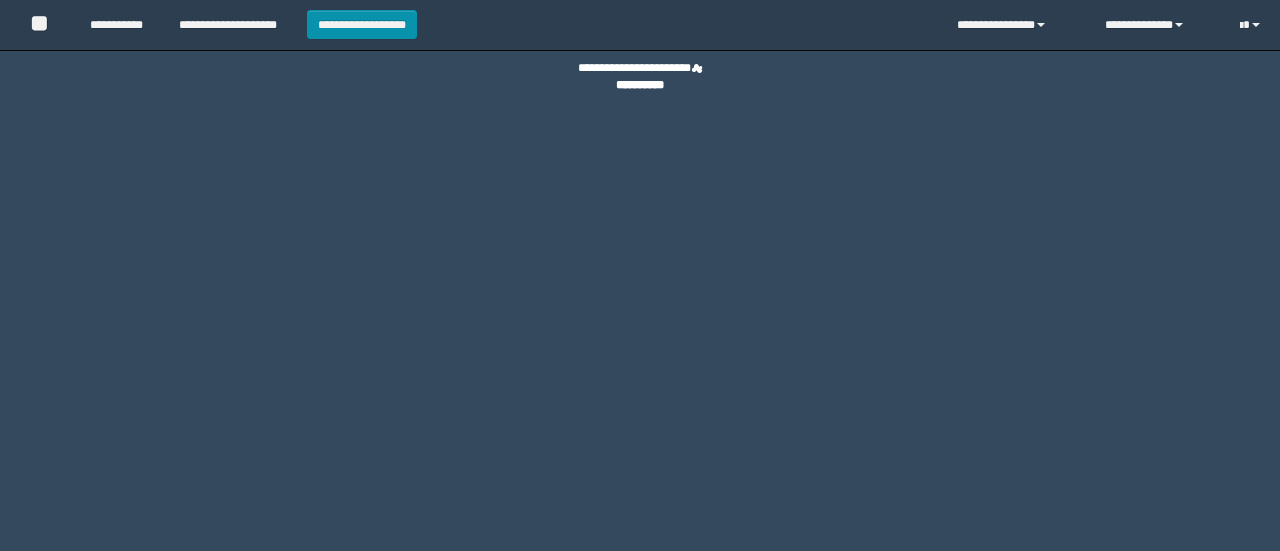 scroll, scrollTop: 0, scrollLeft: 0, axis: both 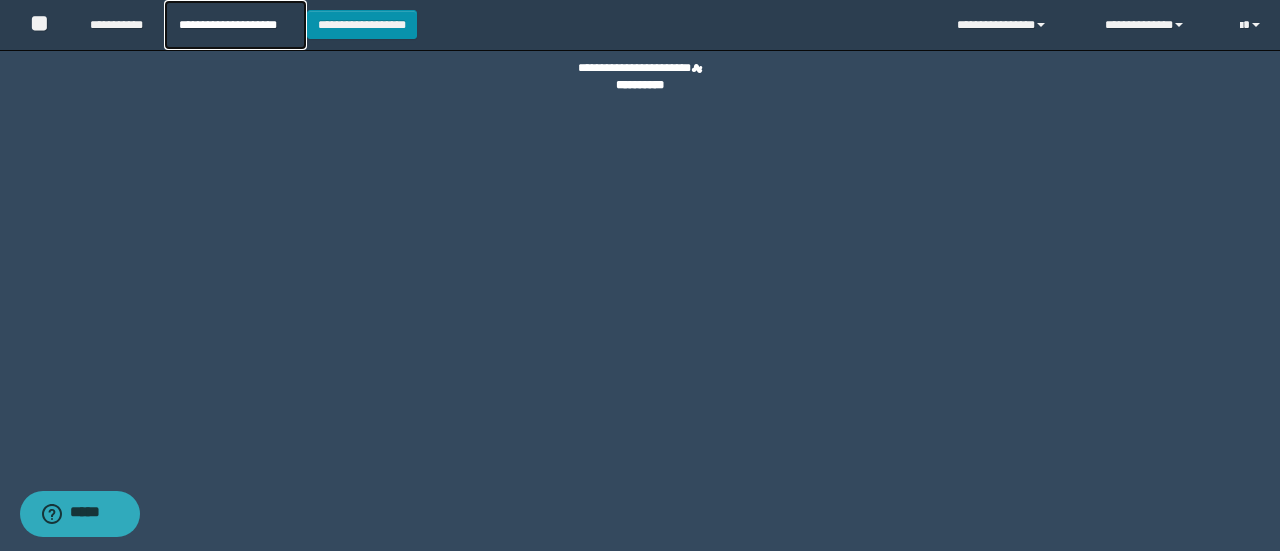 click on "**********" at bounding box center [235, 25] 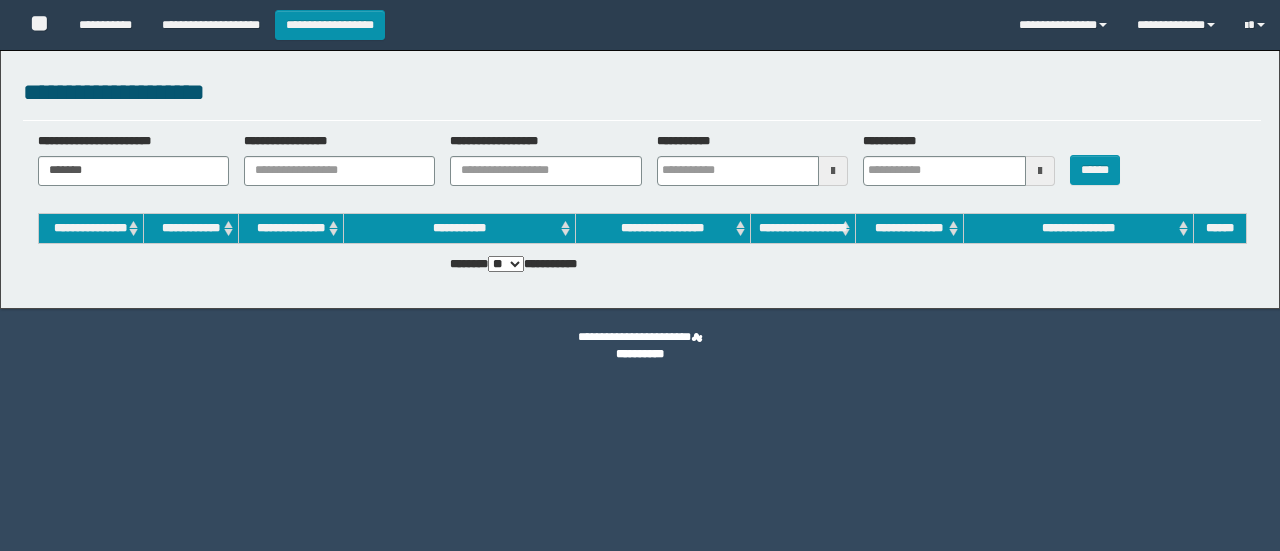 scroll, scrollTop: 0, scrollLeft: 0, axis: both 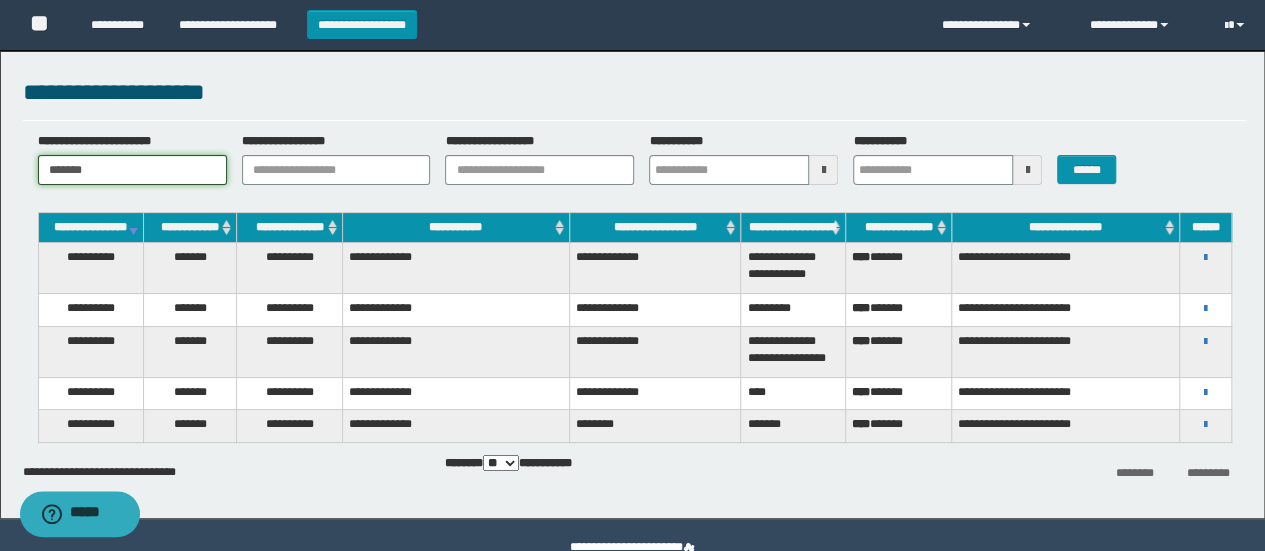 drag, startPoint x: 112, startPoint y: 170, endPoint x: 41, endPoint y: 157, distance: 72.18033 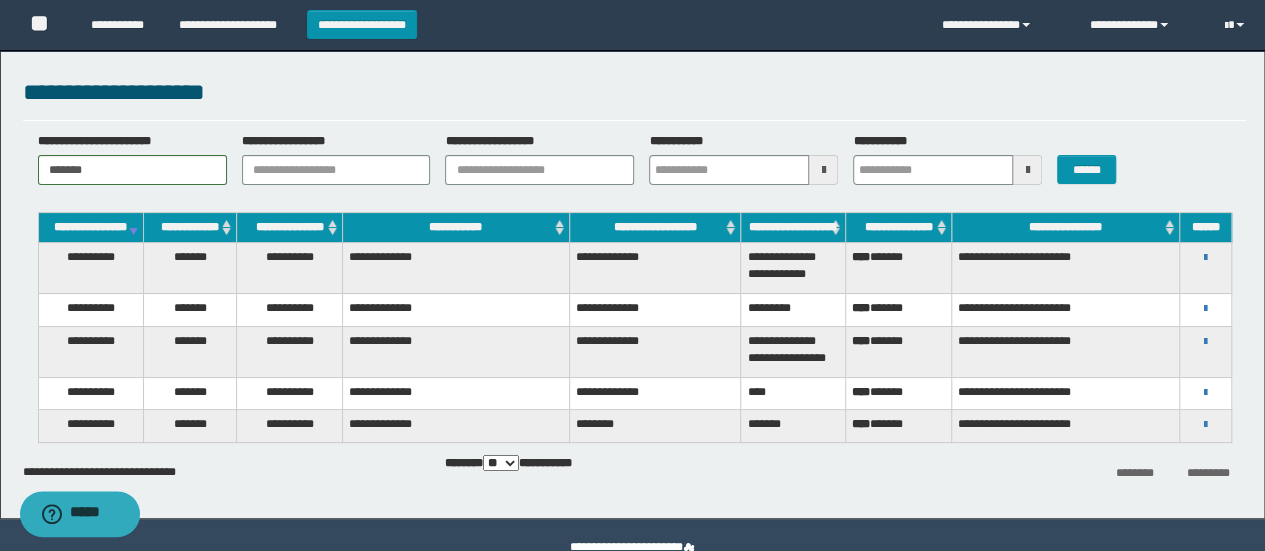 click on "[FIRST] [LAST] [LAST] [STREET] [CITY]" at bounding box center (1206, 424) 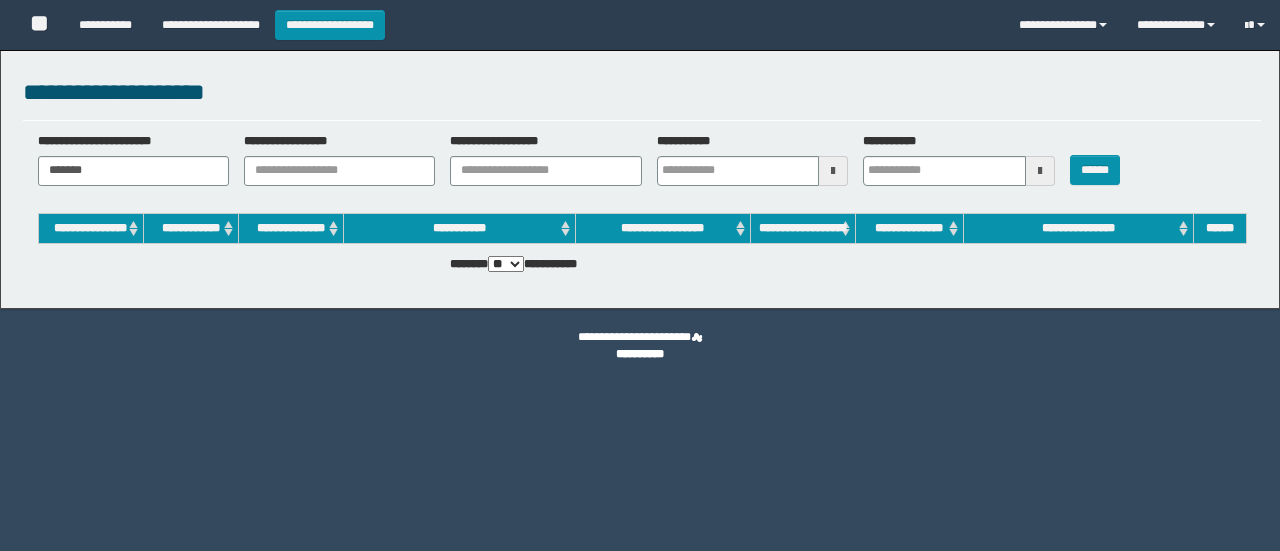 scroll, scrollTop: 0, scrollLeft: 0, axis: both 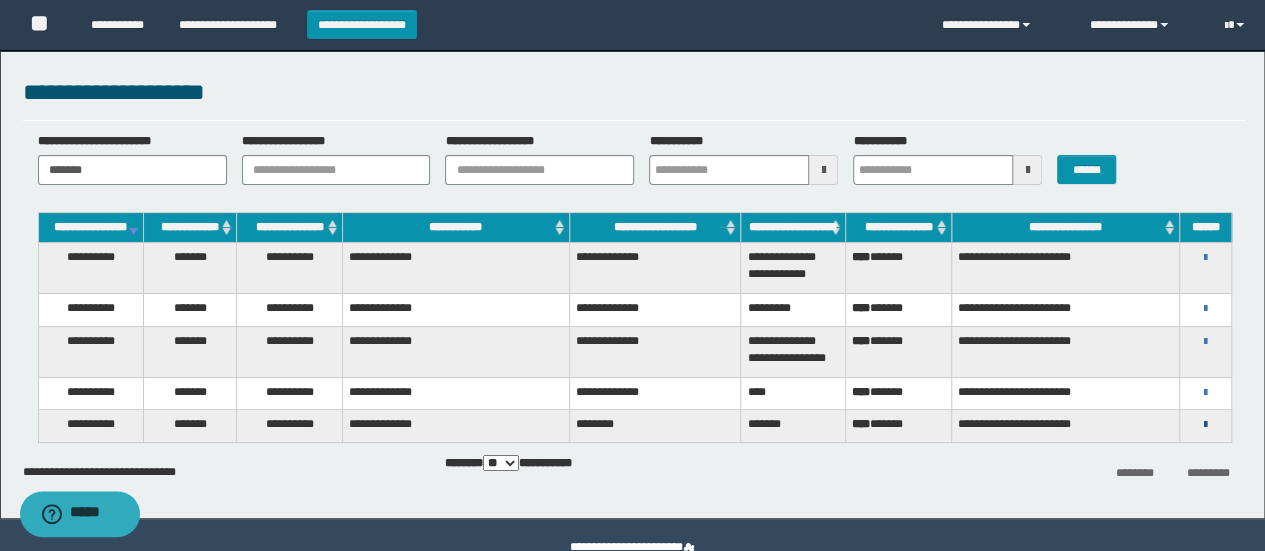 click at bounding box center [1205, 425] 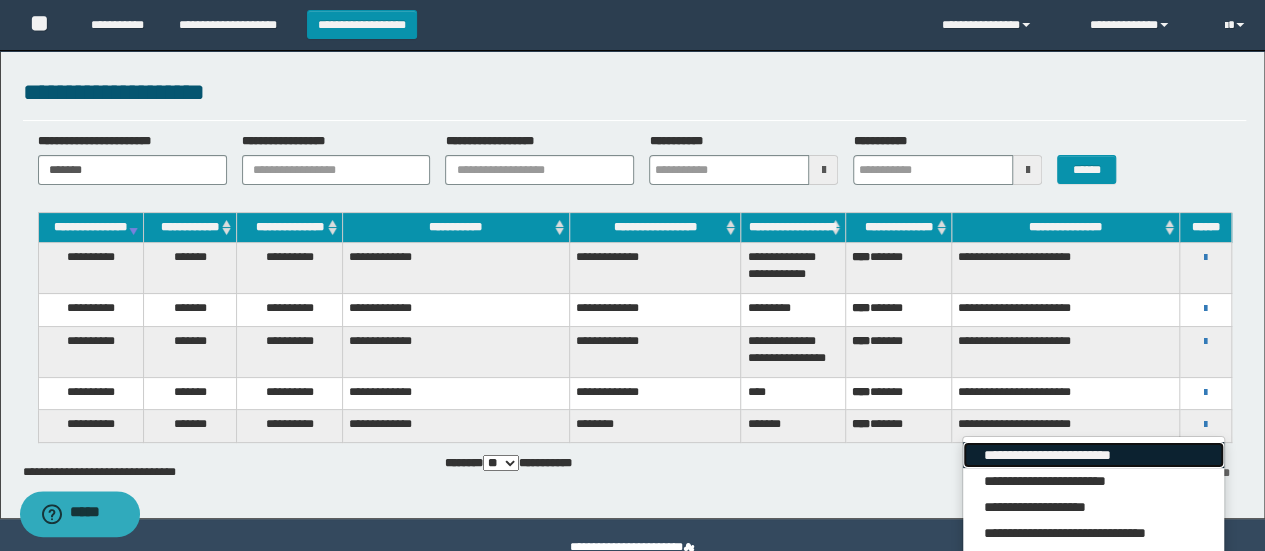 click on "**********" at bounding box center [1093, 455] 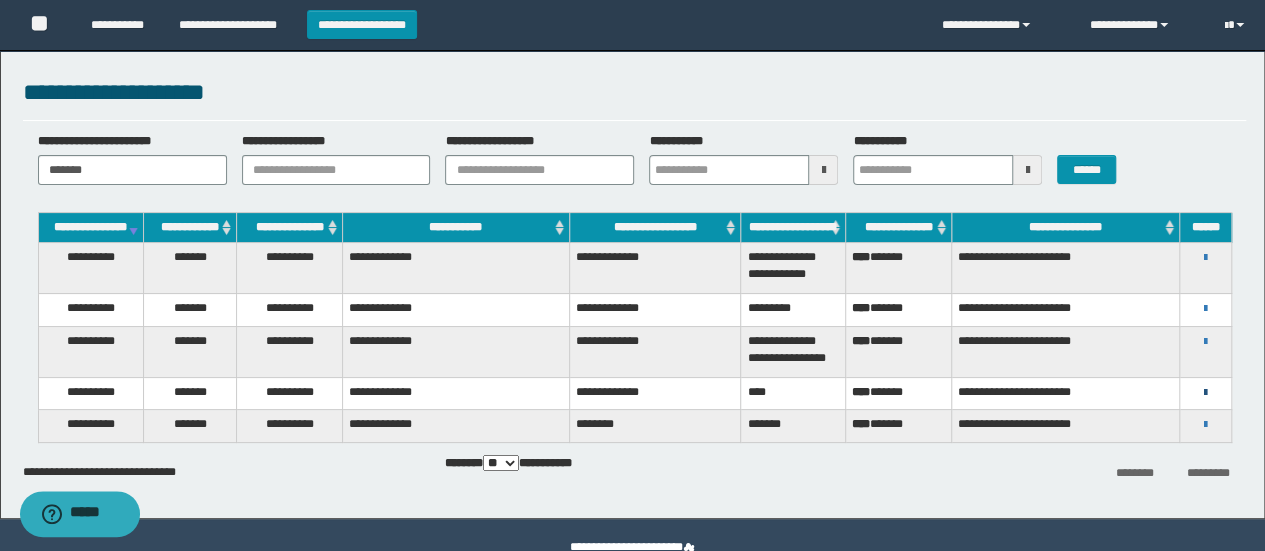click at bounding box center (1205, 393) 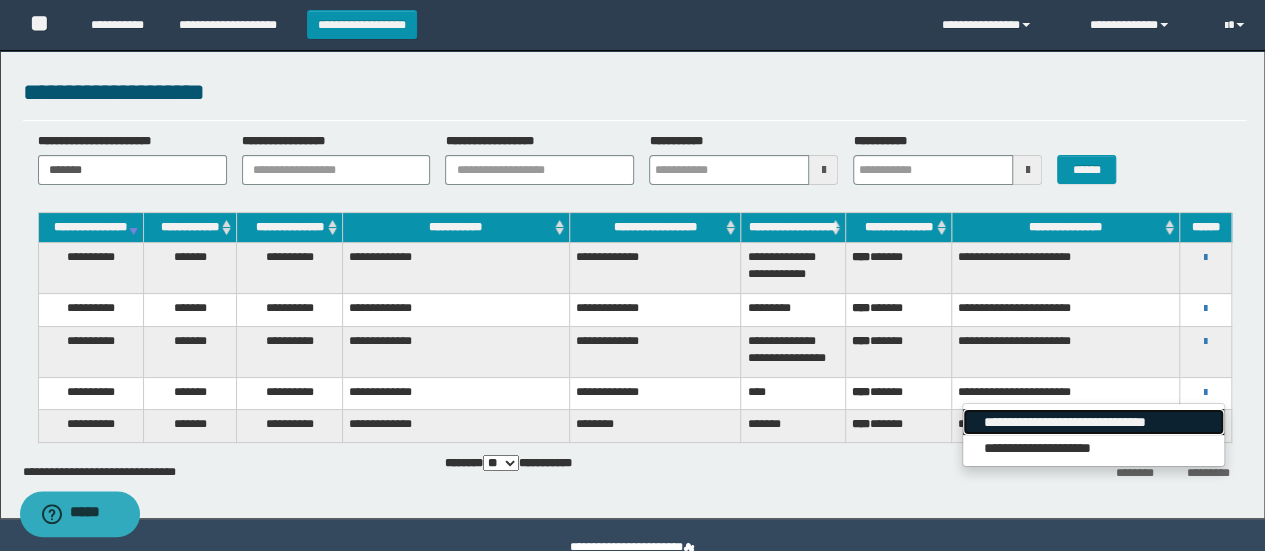 click on "**********" at bounding box center [1093, 422] 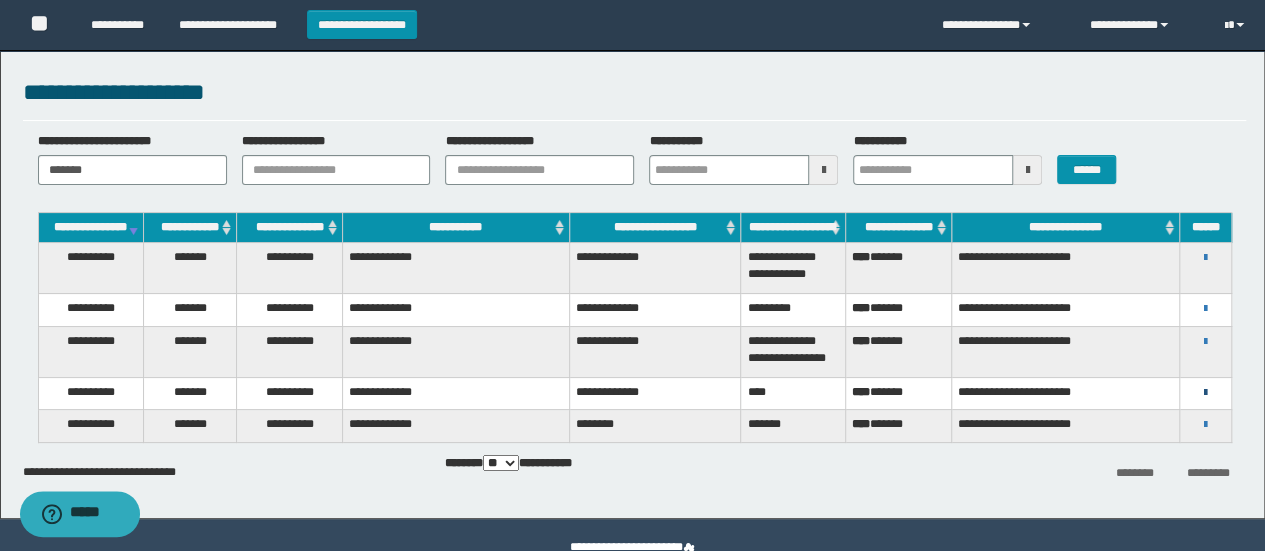 click at bounding box center [1205, 393] 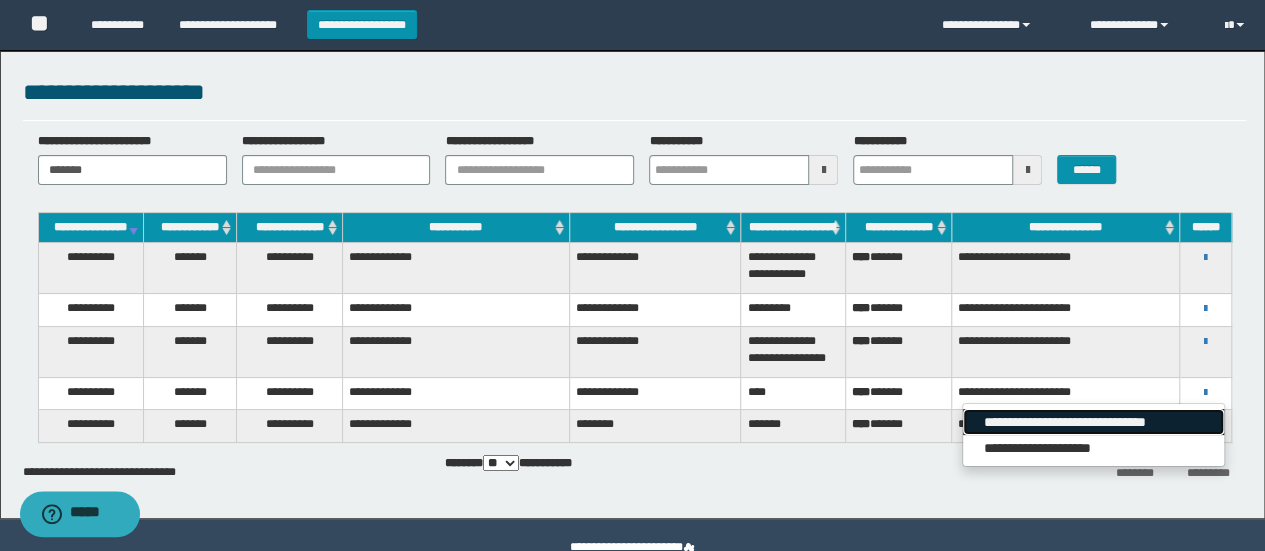 click on "**********" at bounding box center (1093, 422) 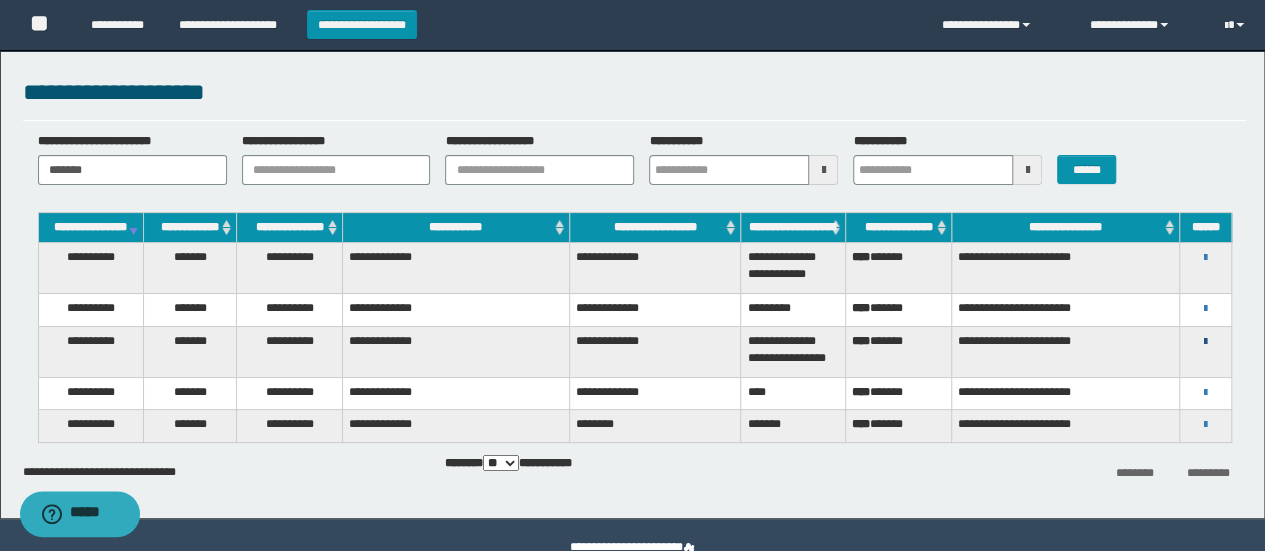 click at bounding box center (1205, 342) 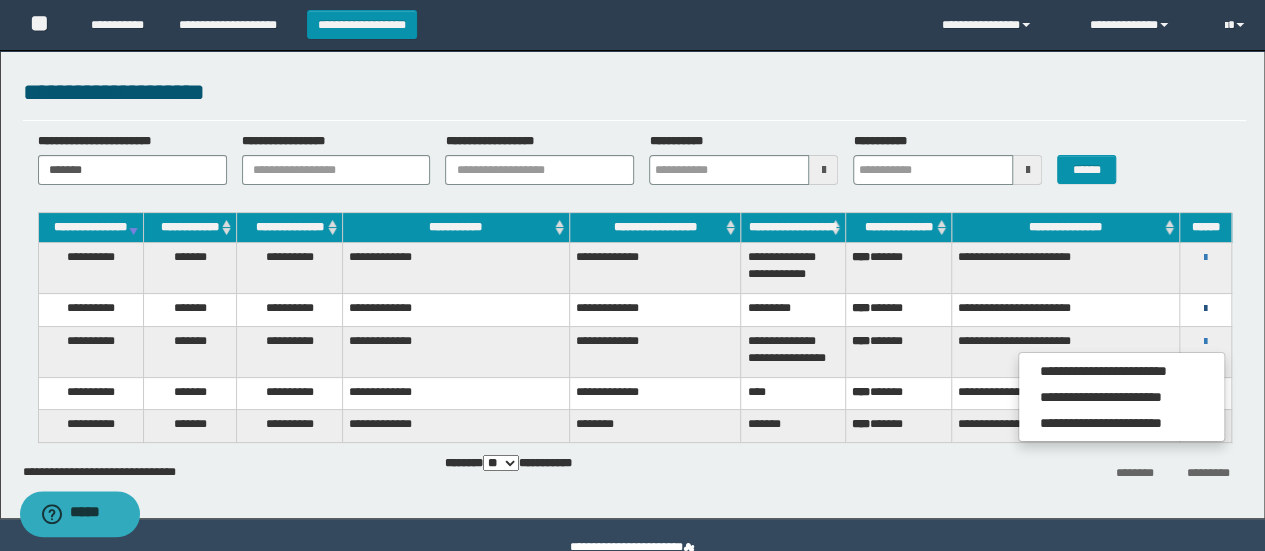 click at bounding box center (1205, 309) 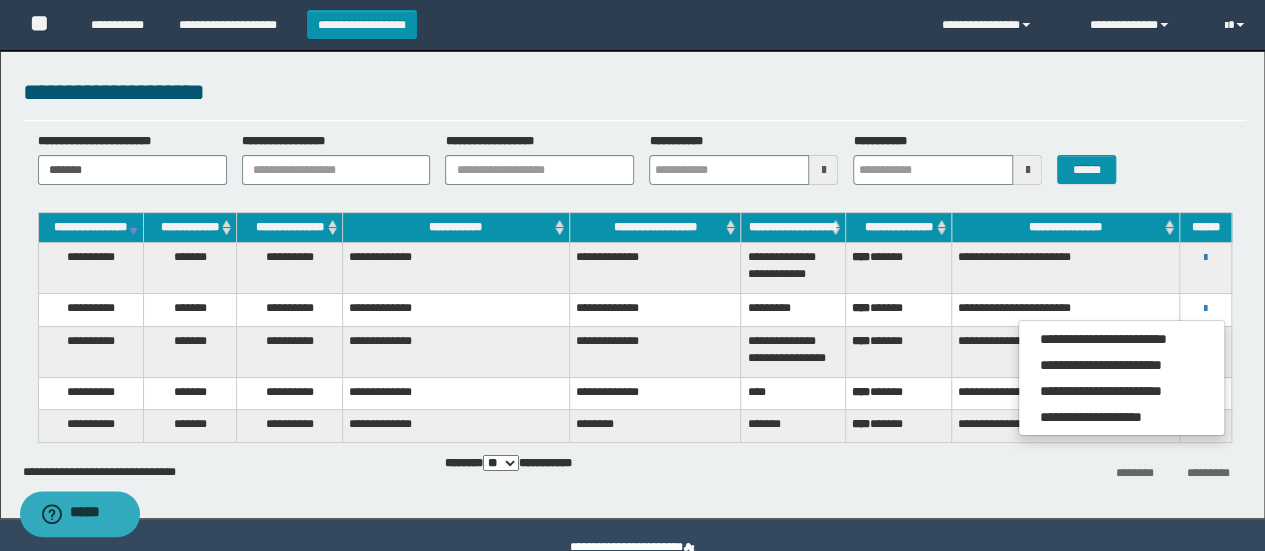 click on "**********" at bounding box center (1206, 257) 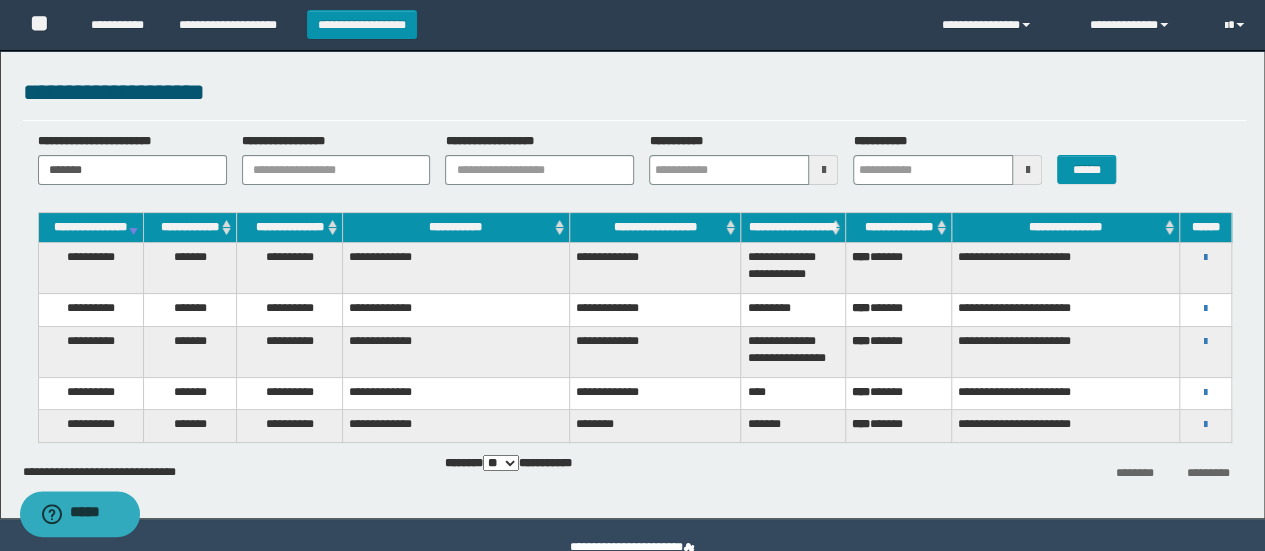 click on "**********" at bounding box center (1206, 257) 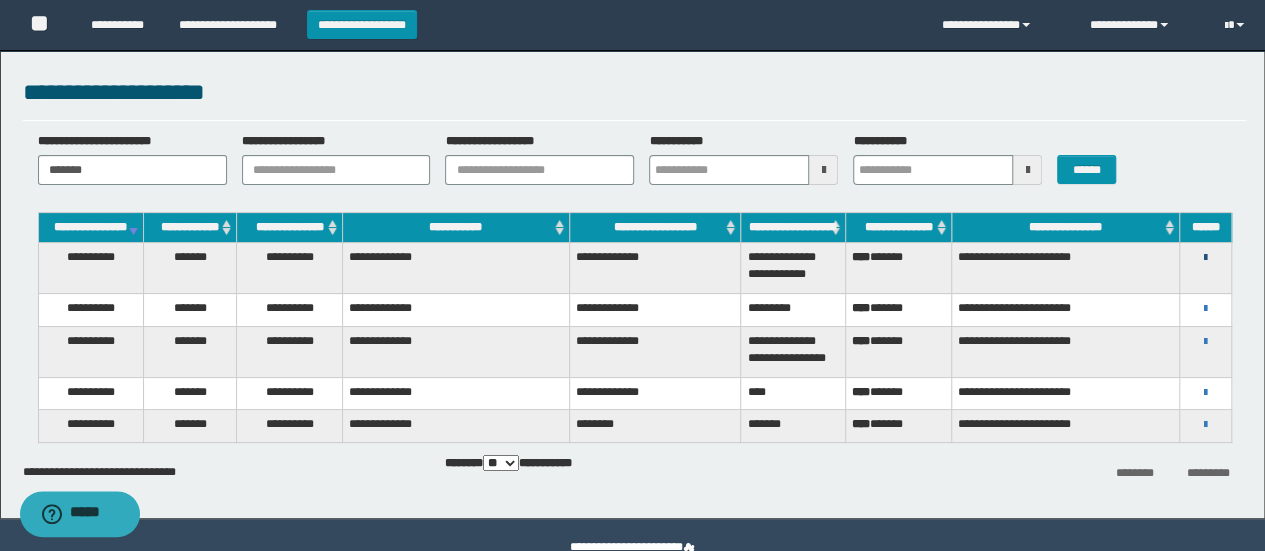 click at bounding box center [1205, 258] 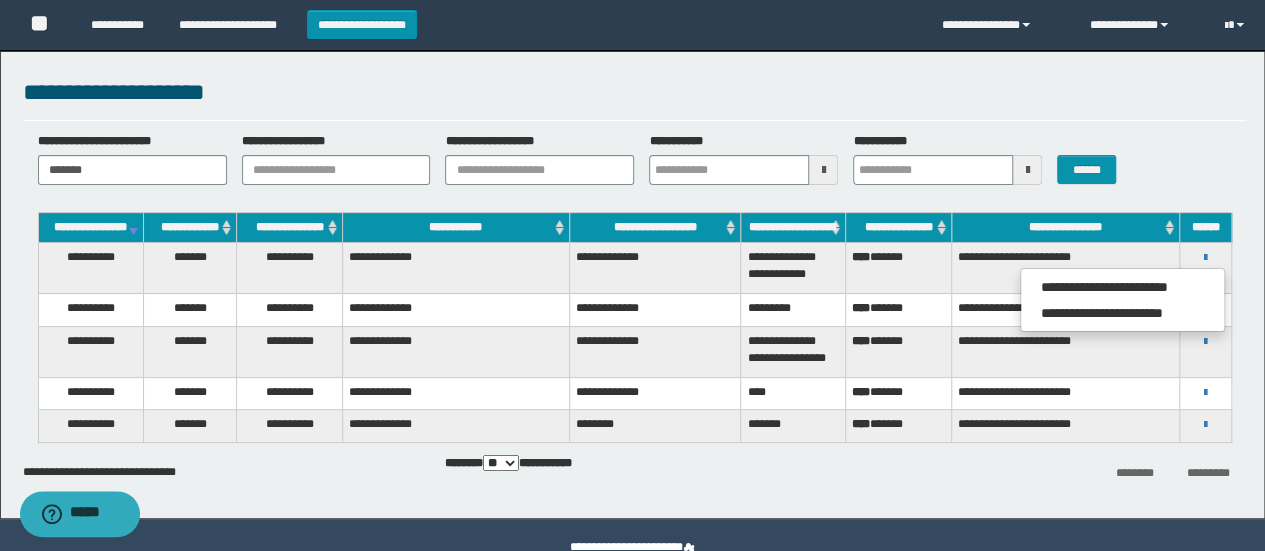 click on "********" at bounding box center [655, 426] 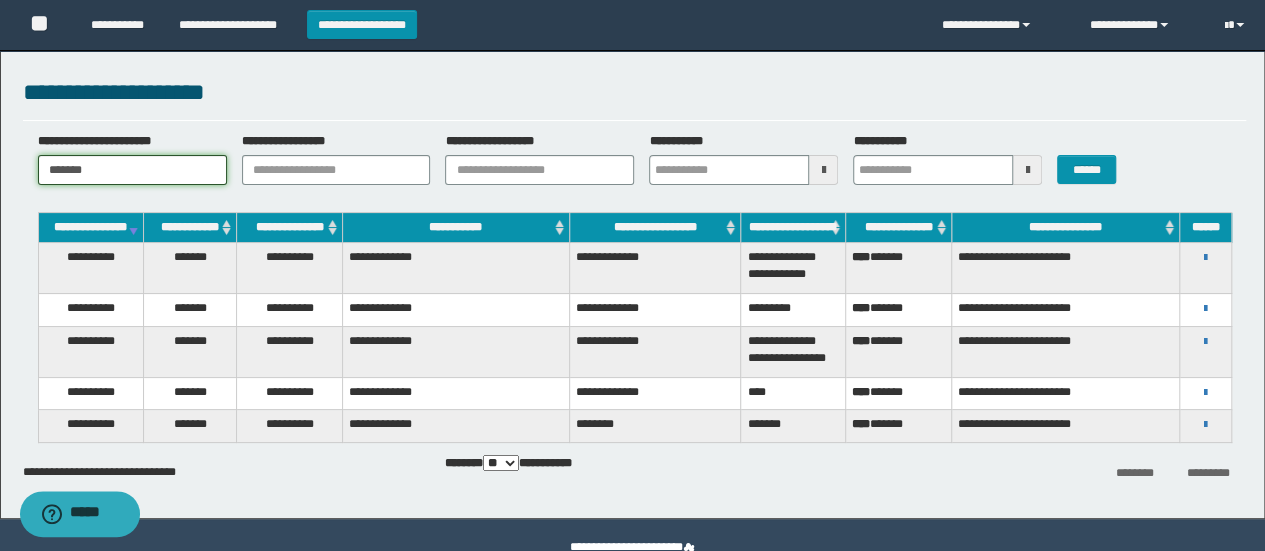 drag, startPoint x: 99, startPoint y: 170, endPoint x: 44, endPoint y: 166, distance: 55.145264 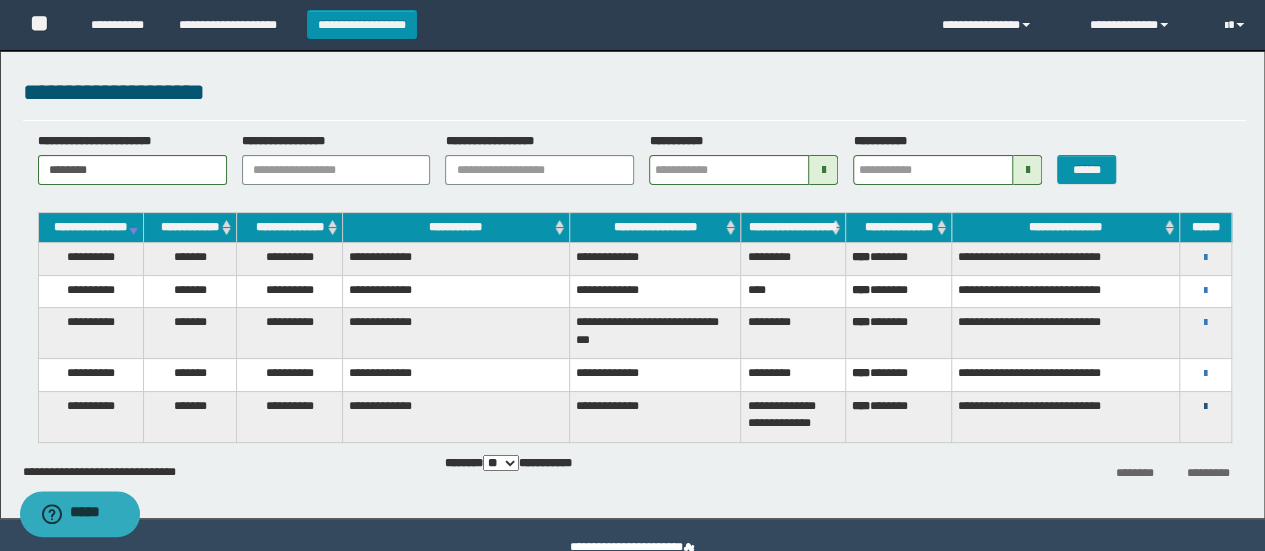 click at bounding box center (1205, 407) 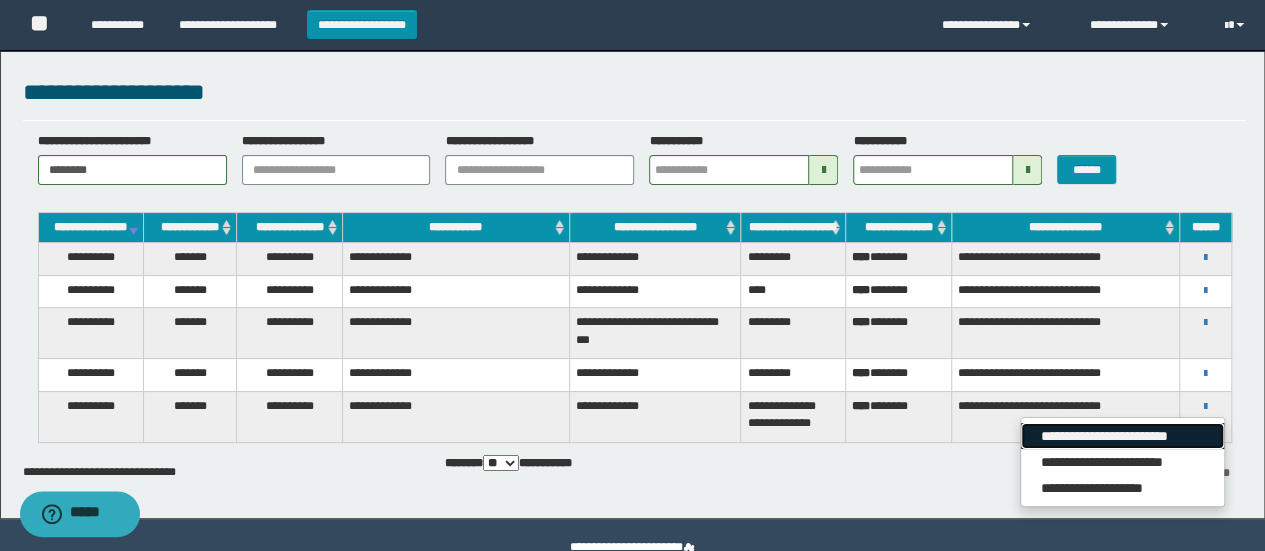 click on "**********" at bounding box center [1122, 436] 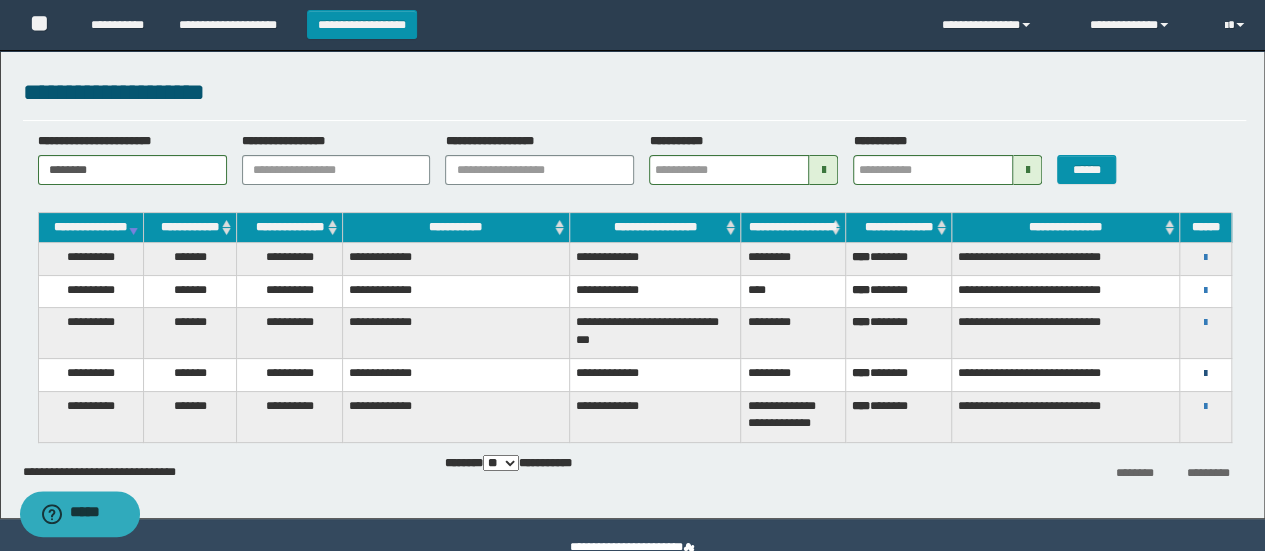 click at bounding box center (1205, 374) 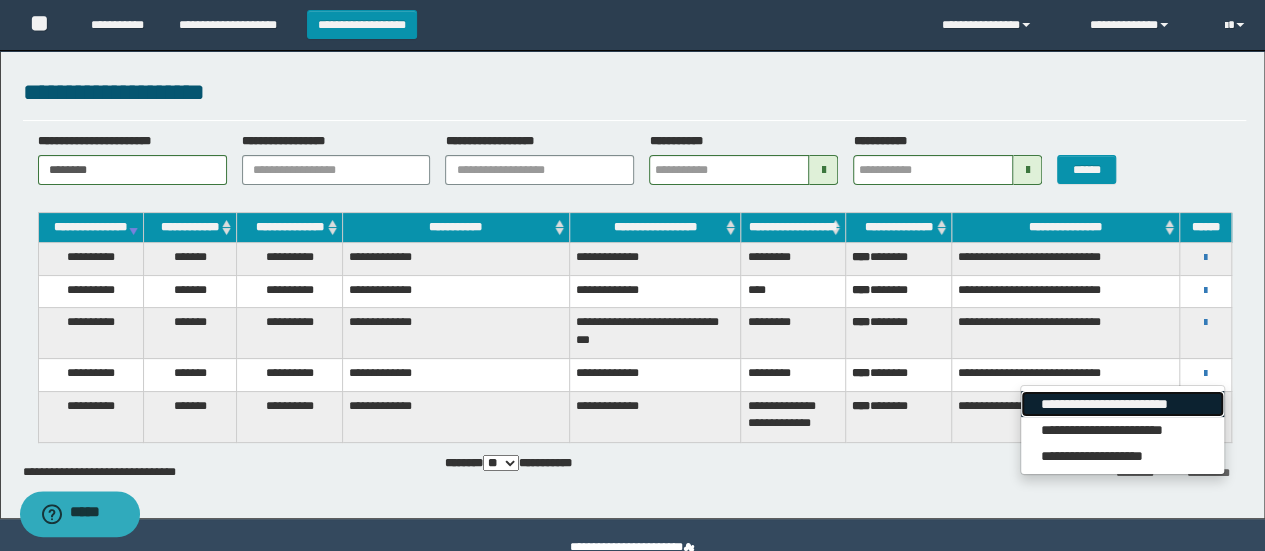 click on "**********" at bounding box center (1122, 404) 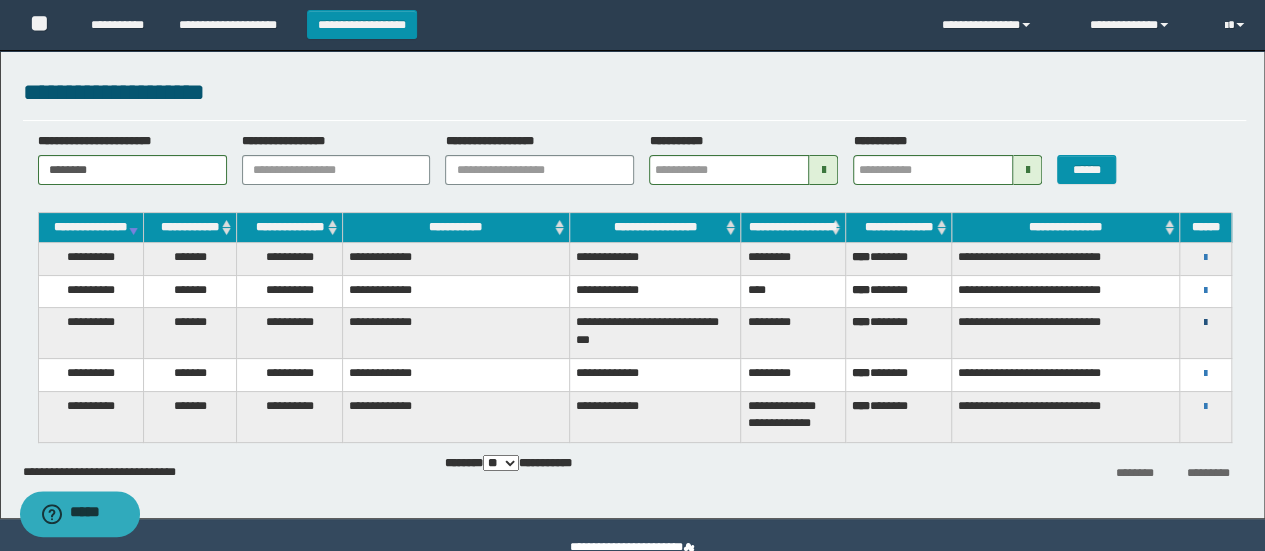 click at bounding box center [1205, 323] 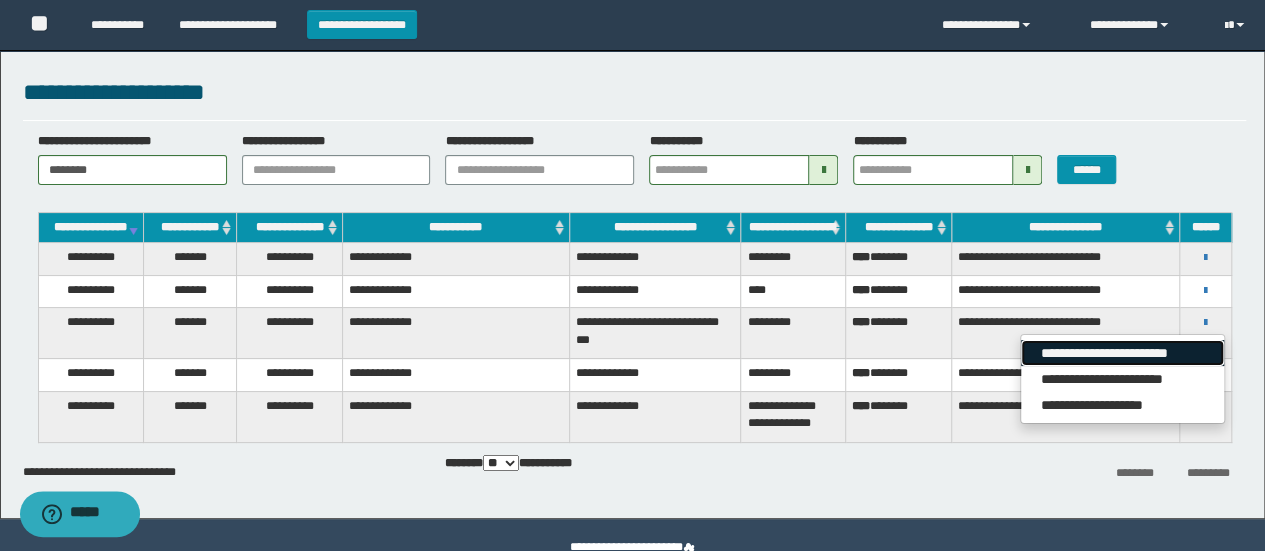 click on "**********" at bounding box center (1122, 353) 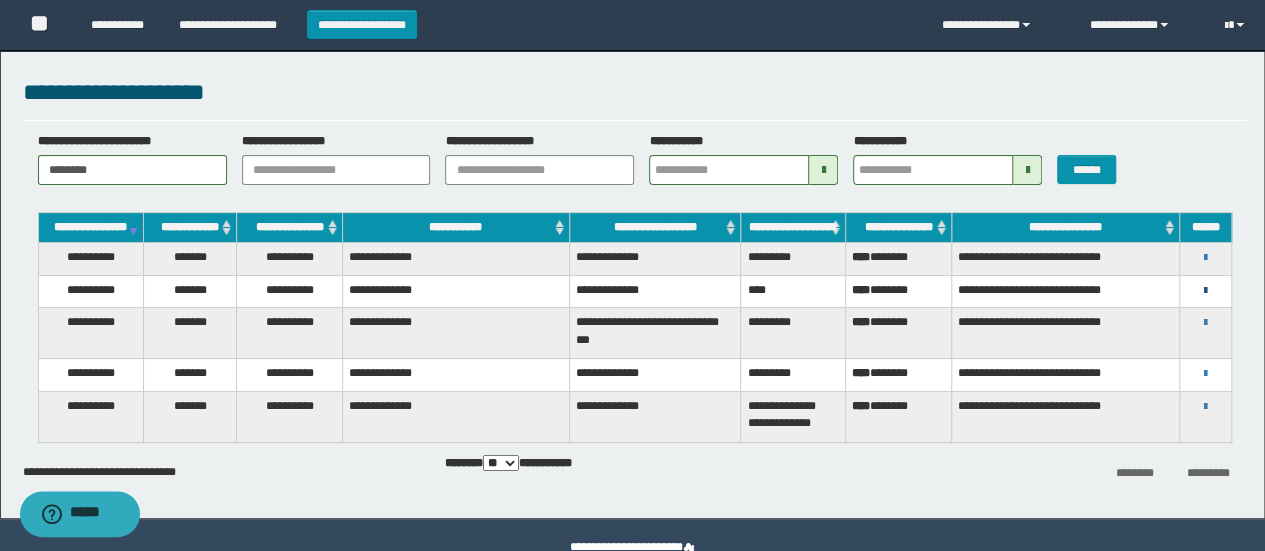 click at bounding box center [1205, 291] 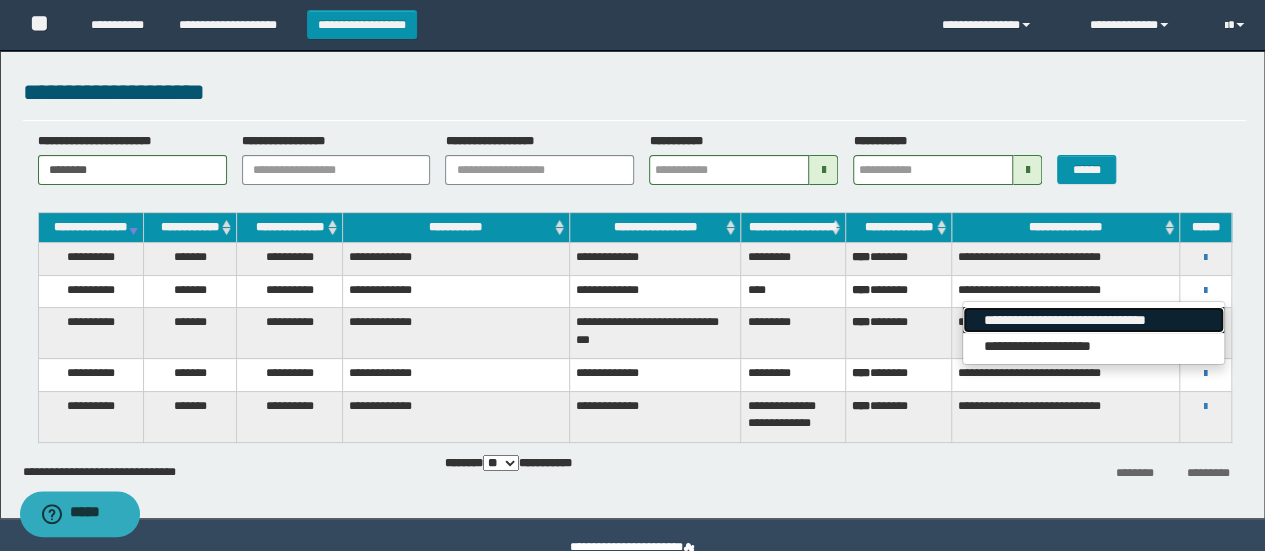 click on "**********" at bounding box center (1093, 320) 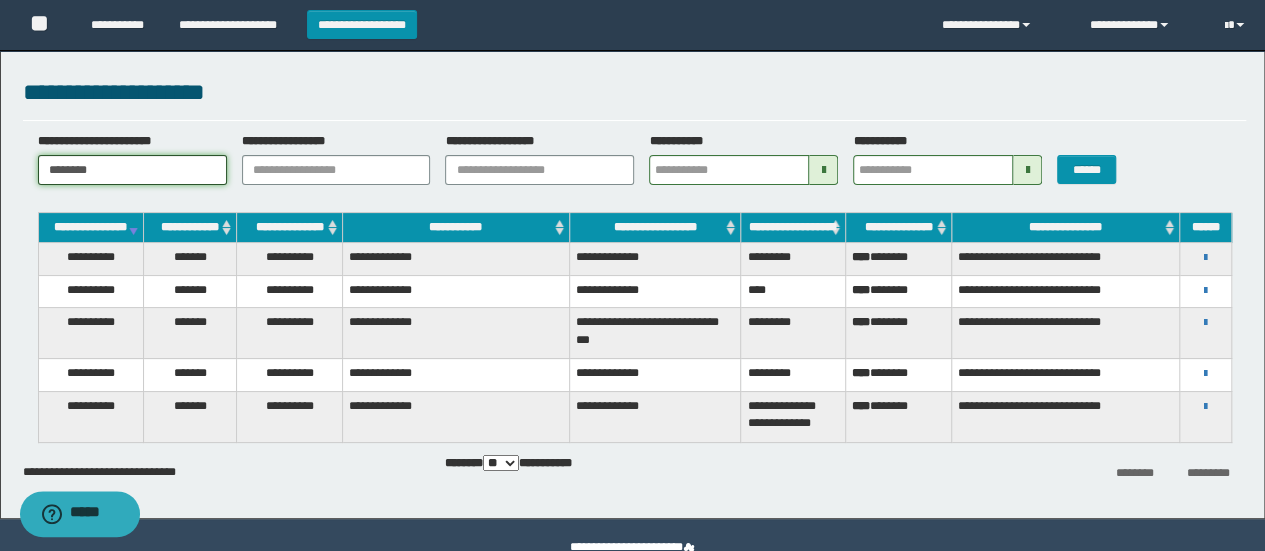 drag, startPoint x: 123, startPoint y: 169, endPoint x: 50, endPoint y: 173, distance: 73.109505 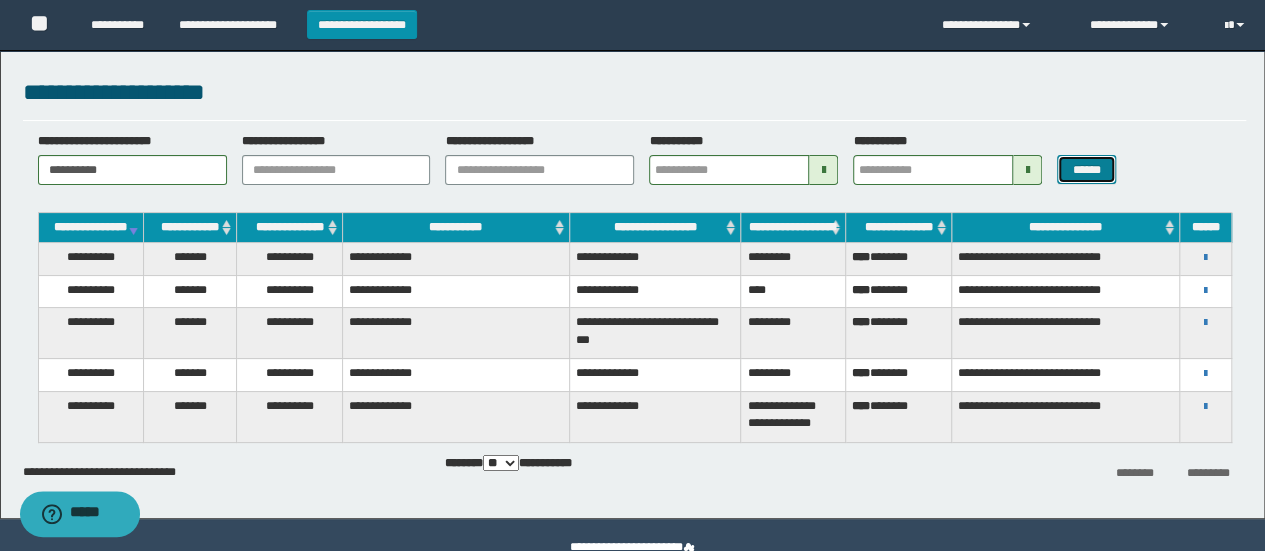 click on "******" at bounding box center (1086, 169) 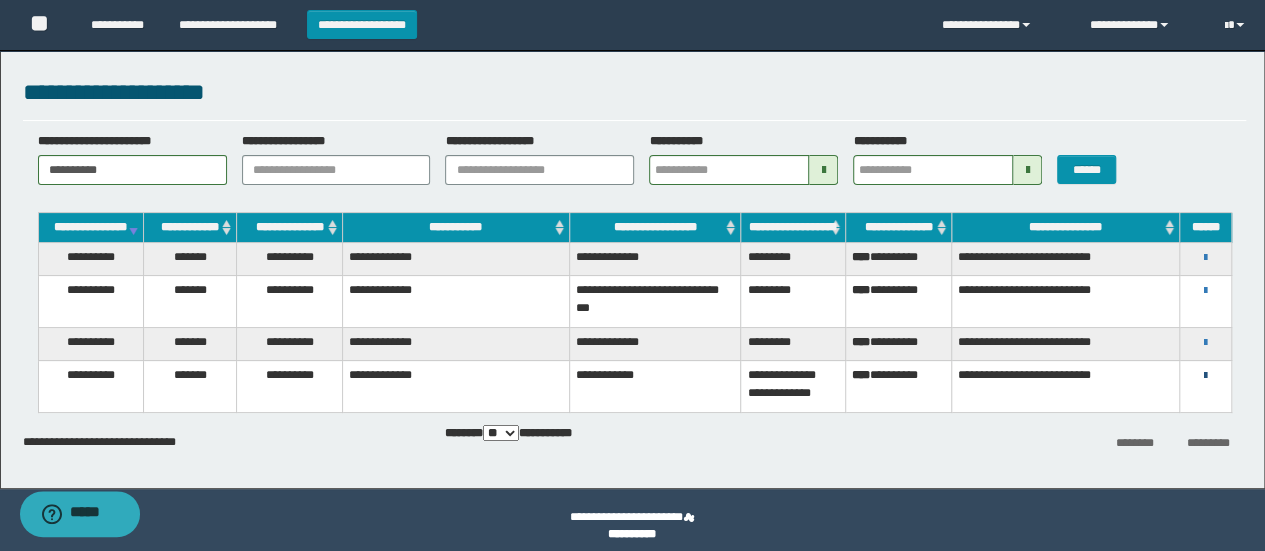 click at bounding box center (1205, 376) 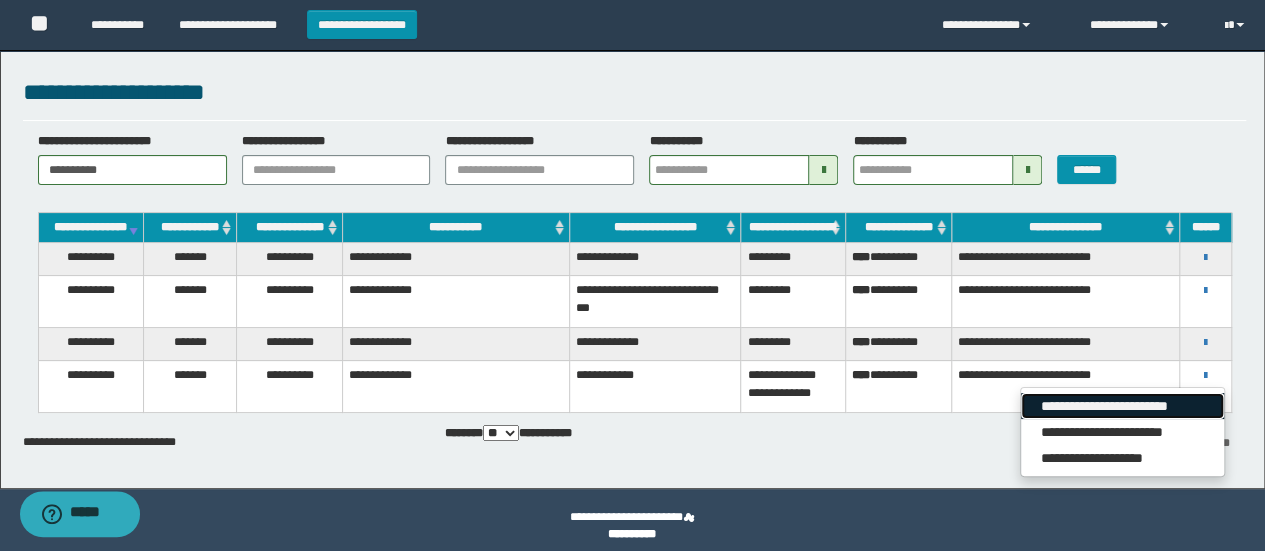 click on "**********" at bounding box center (1122, 406) 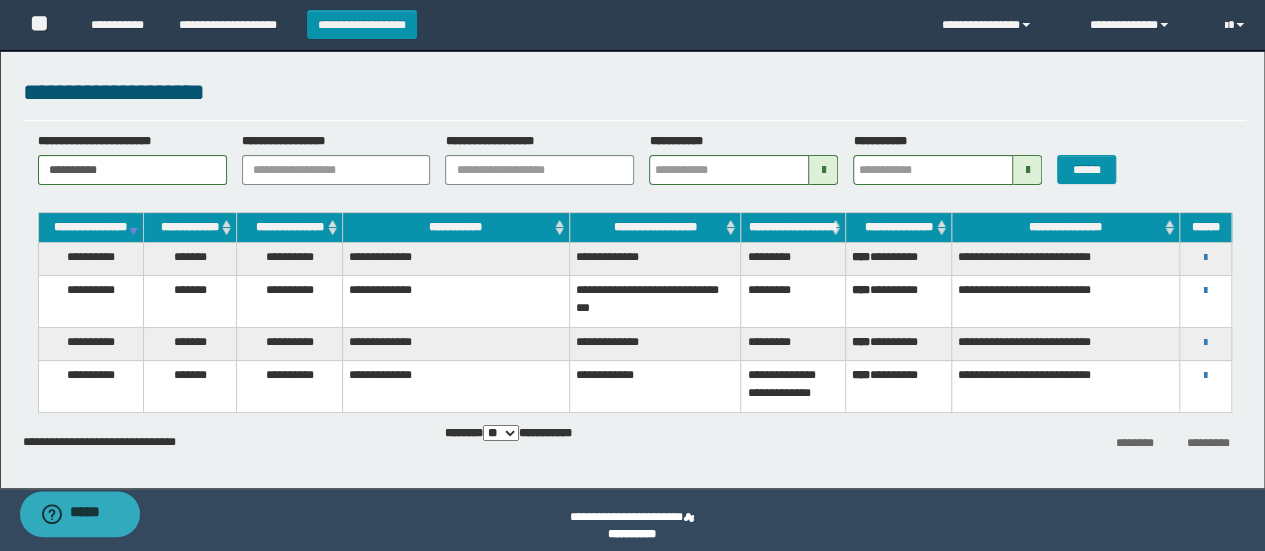 click on "[FIRST] [LAST] [LAST]" at bounding box center (1205, 344) 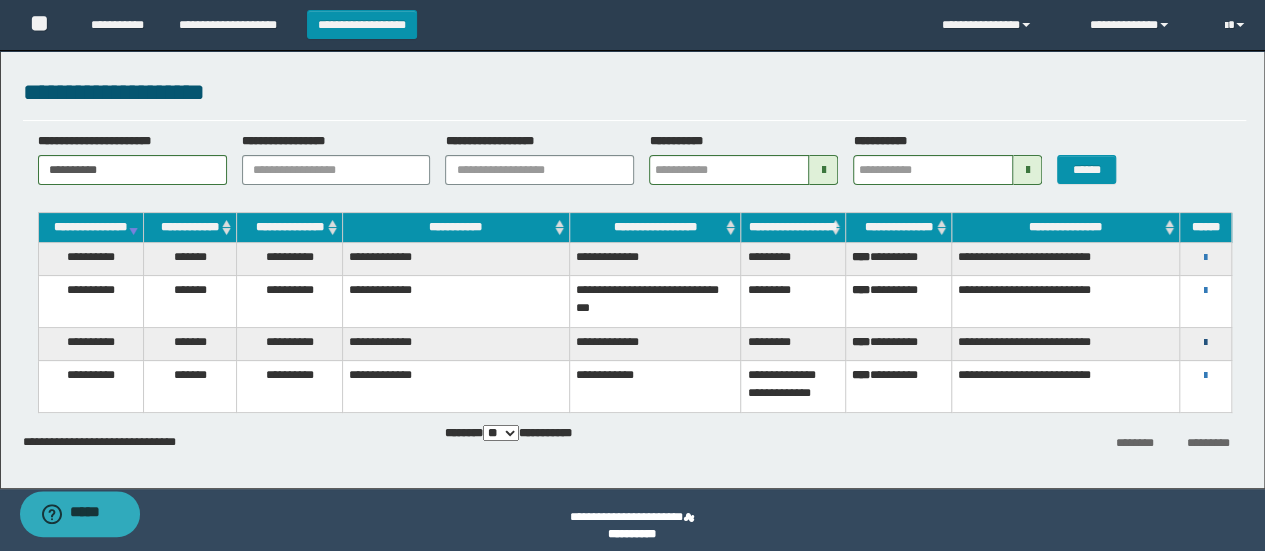click at bounding box center [1205, 343] 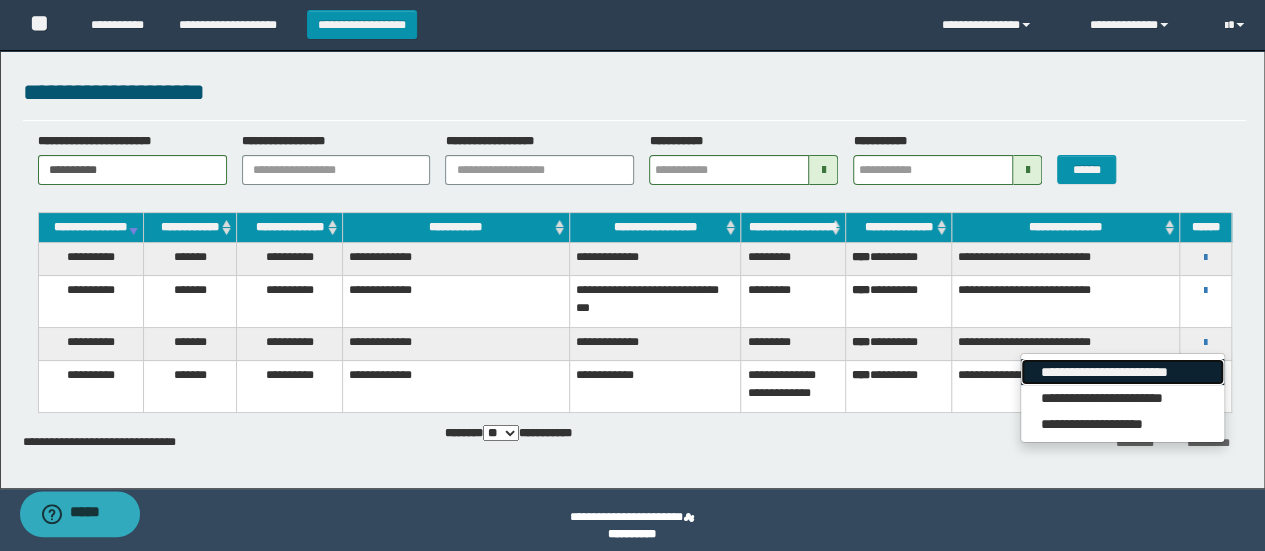 click on "**********" at bounding box center [1122, 372] 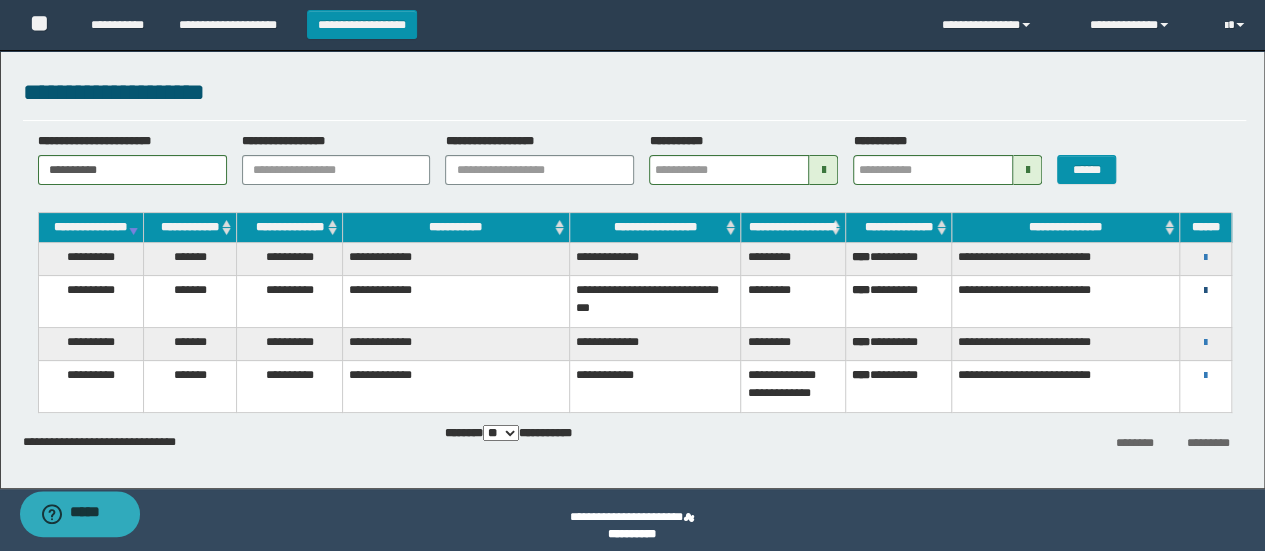 click at bounding box center [1205, 291] 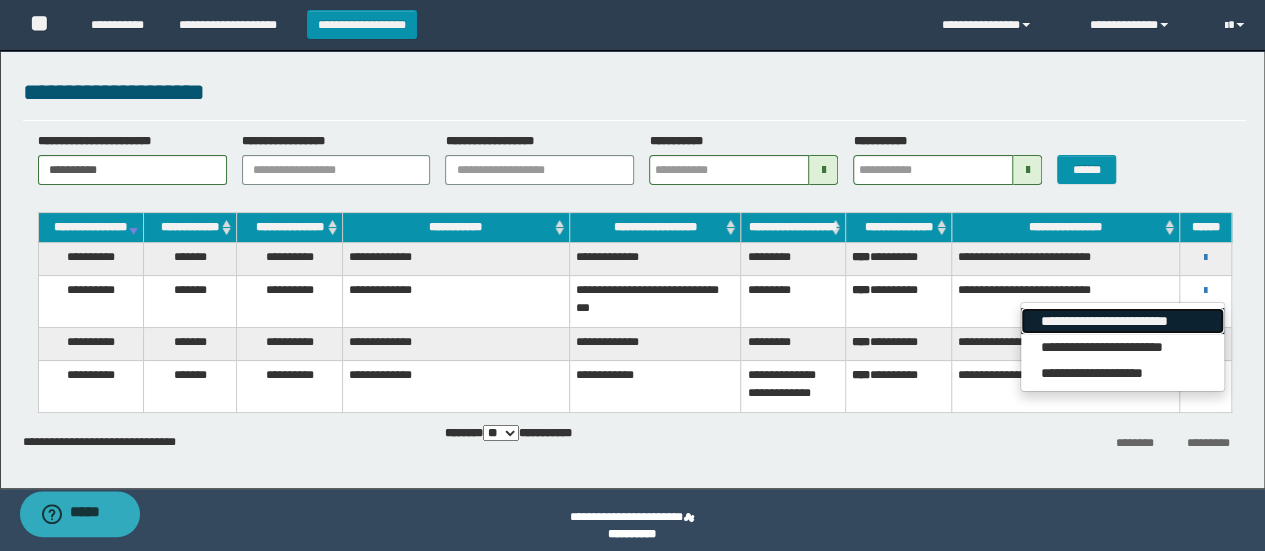 click on "**********" at bounding box center (1122, 321) 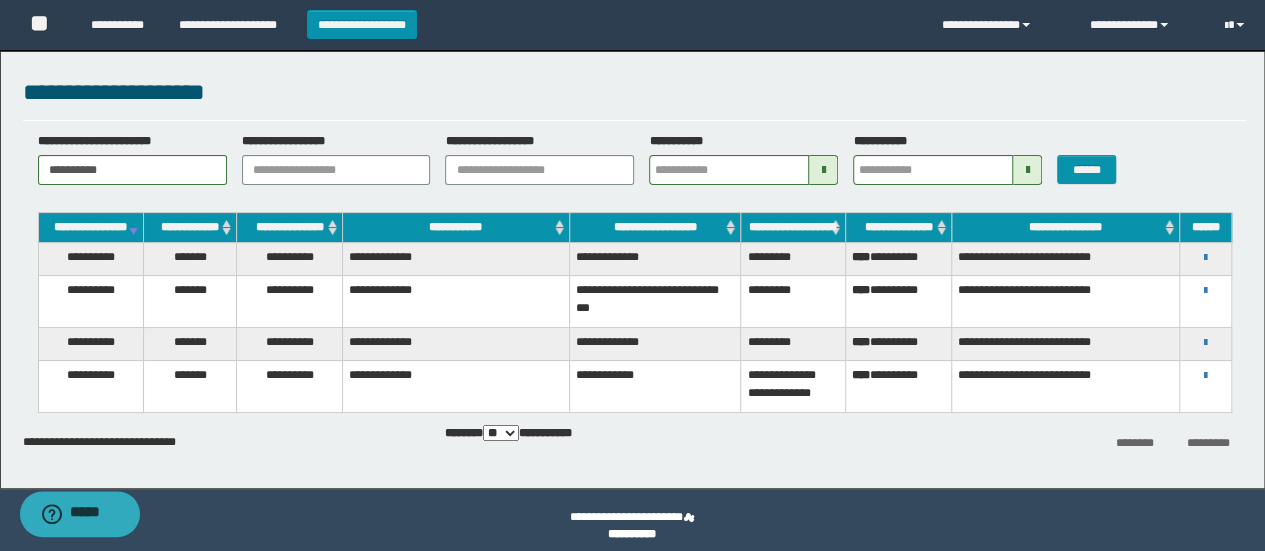click on "**********" at bounding box center (1065, 259) 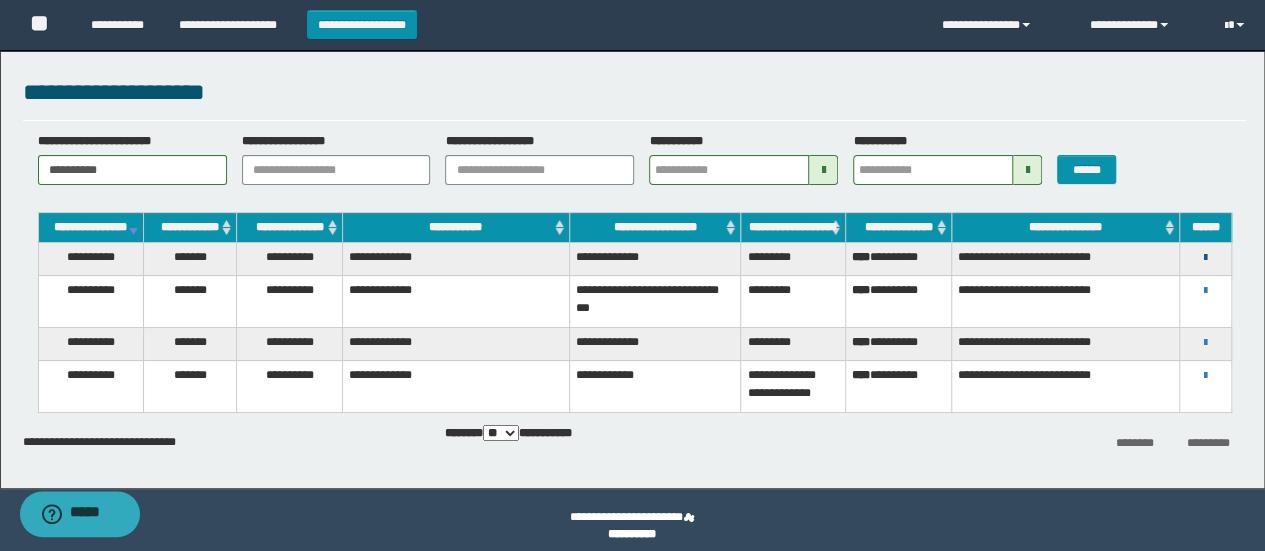 click at bounding box center (1205, 258) 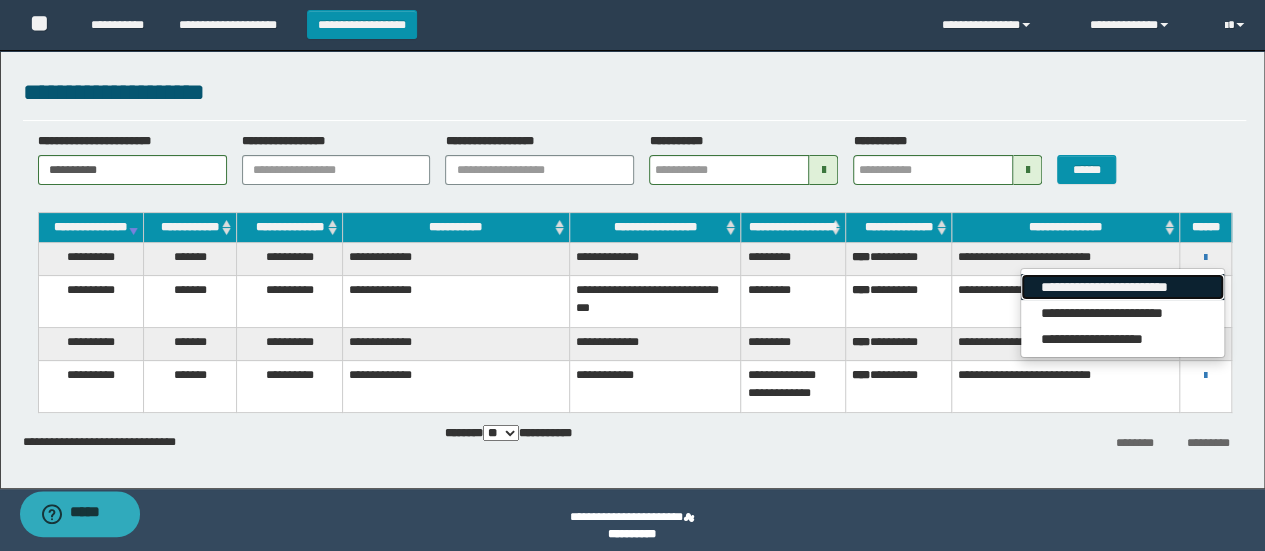 click on "**********" at bounding box center (1122, 287) 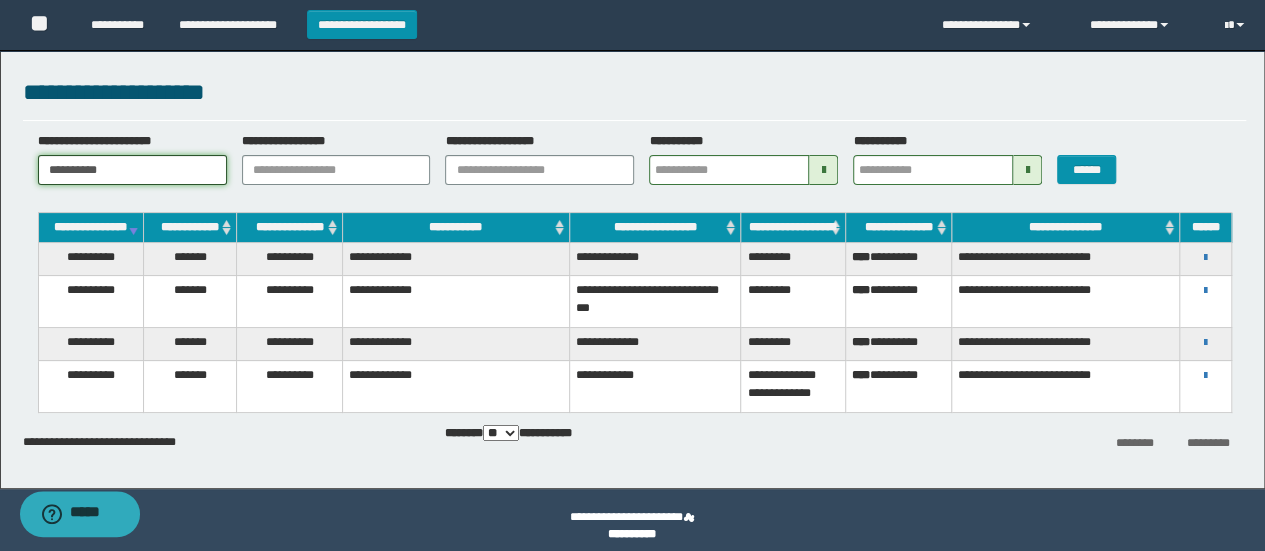 drag, startPoint x: 131, startPoint y: 169, endPoint x: 48, endPoint y: 167, distance: 83.02409 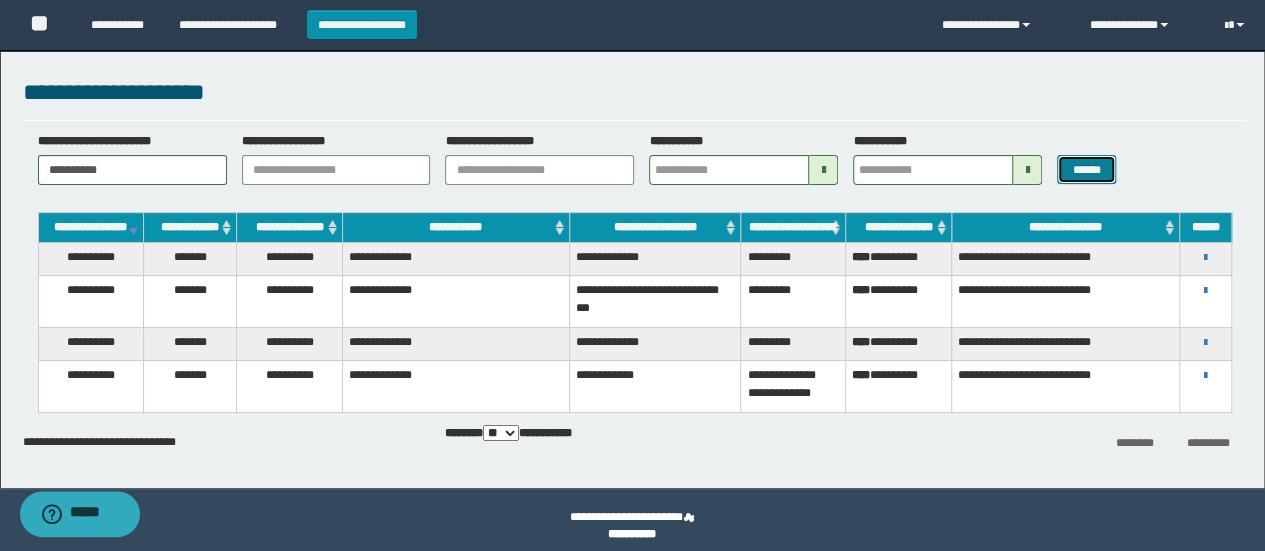 click on "******" at bounding box center [1086, 169] 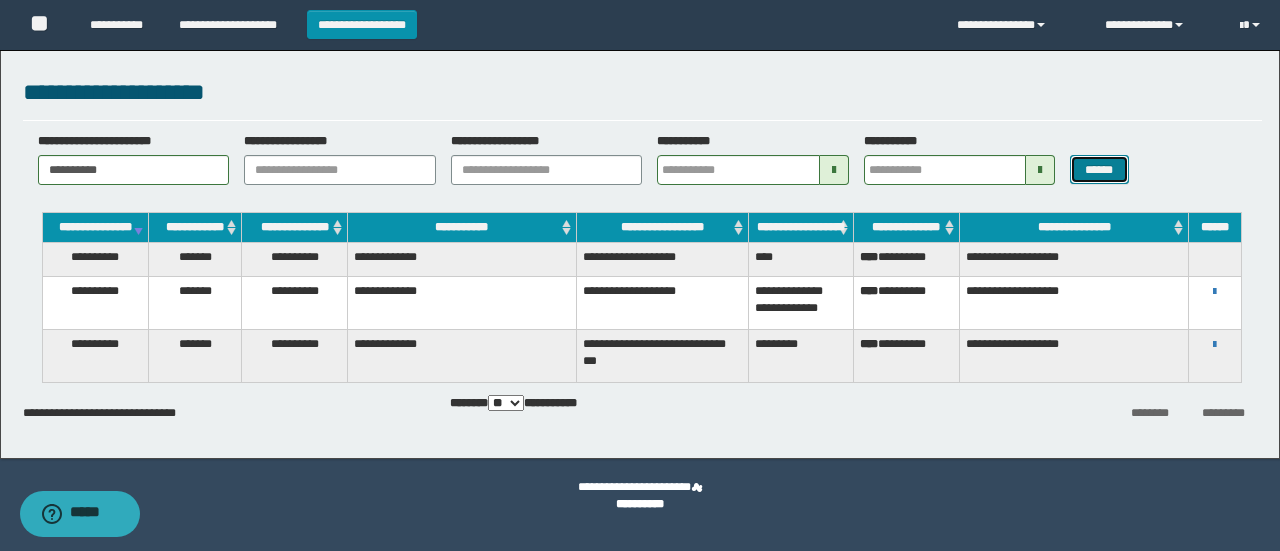 click on "******" at bounding box center [1099, 169] 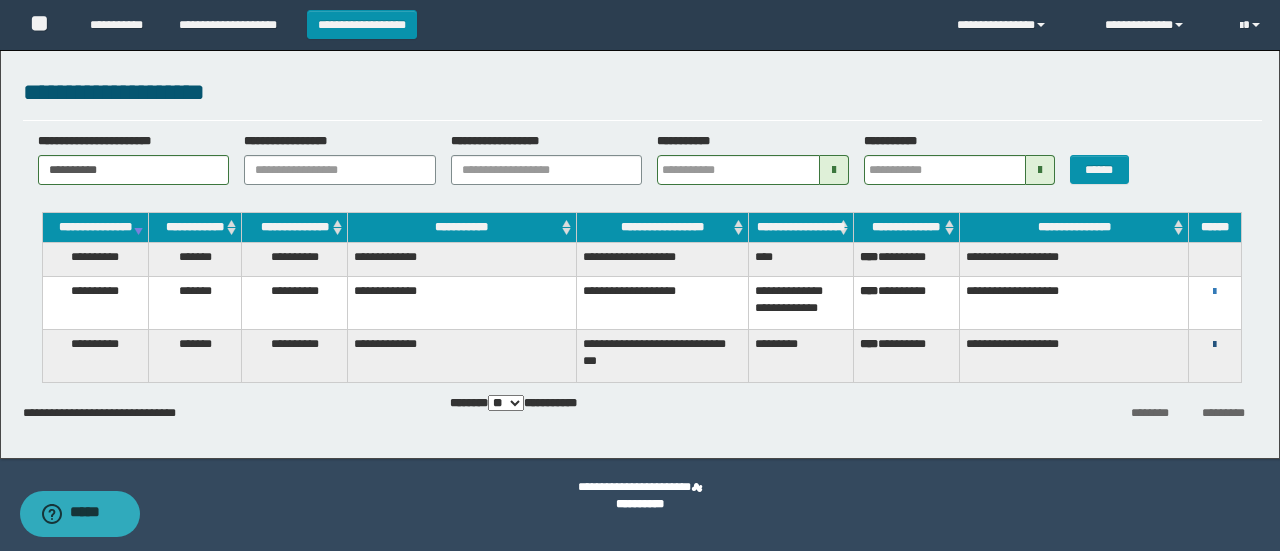 click at bounding box center (1214, 345) 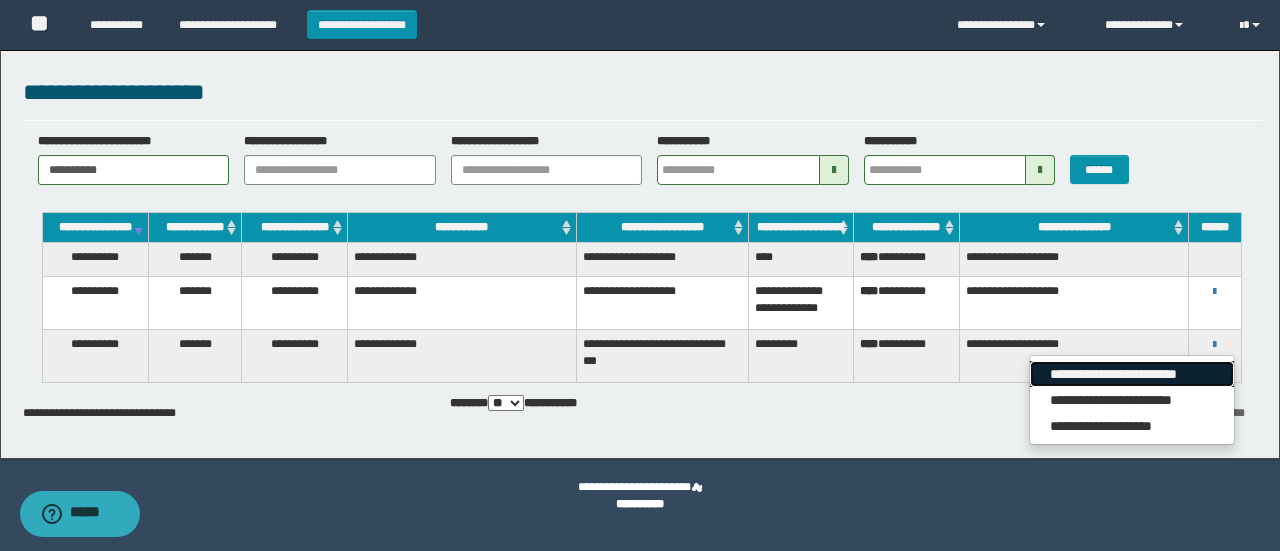click on "**********" at bounding box center [1131, 374] 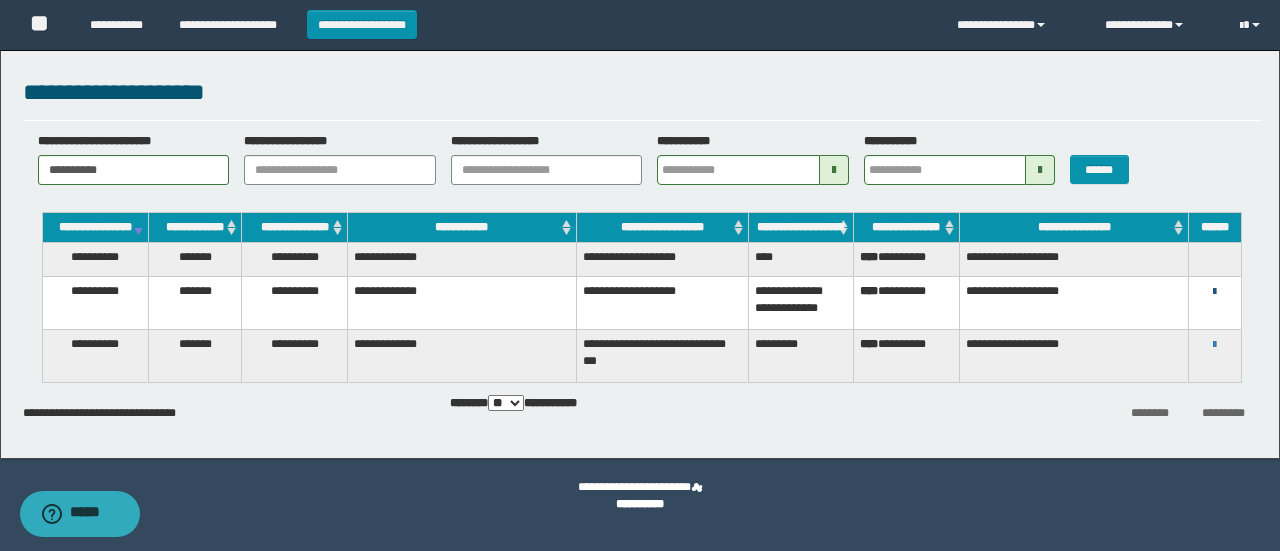 click at bounding box center [1214, 292] 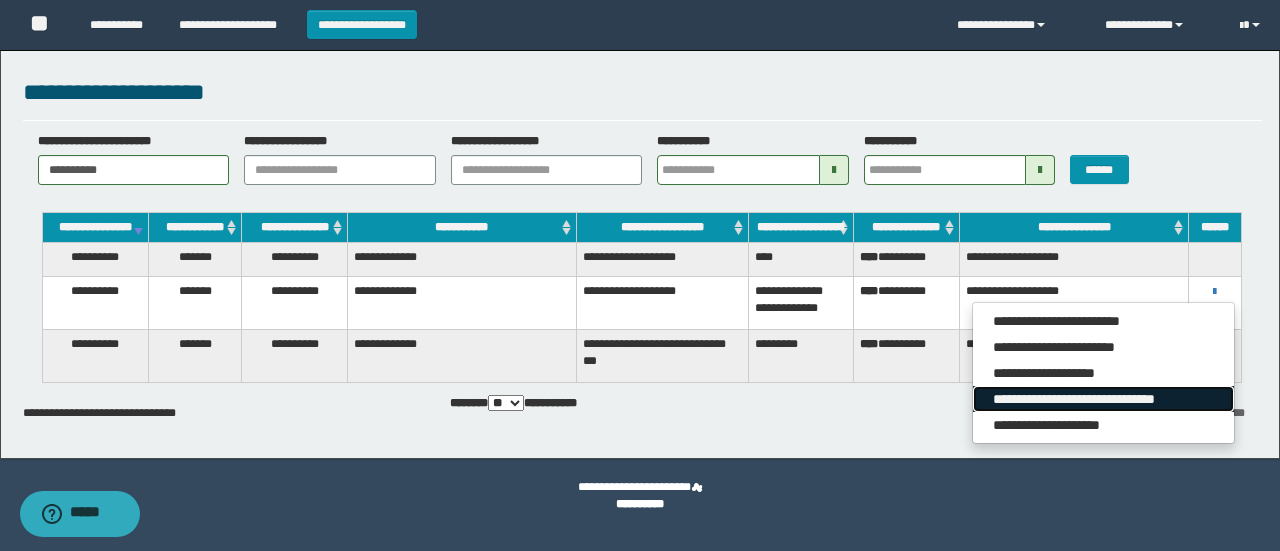 click on "**********" at bounding box center (1103, 399) 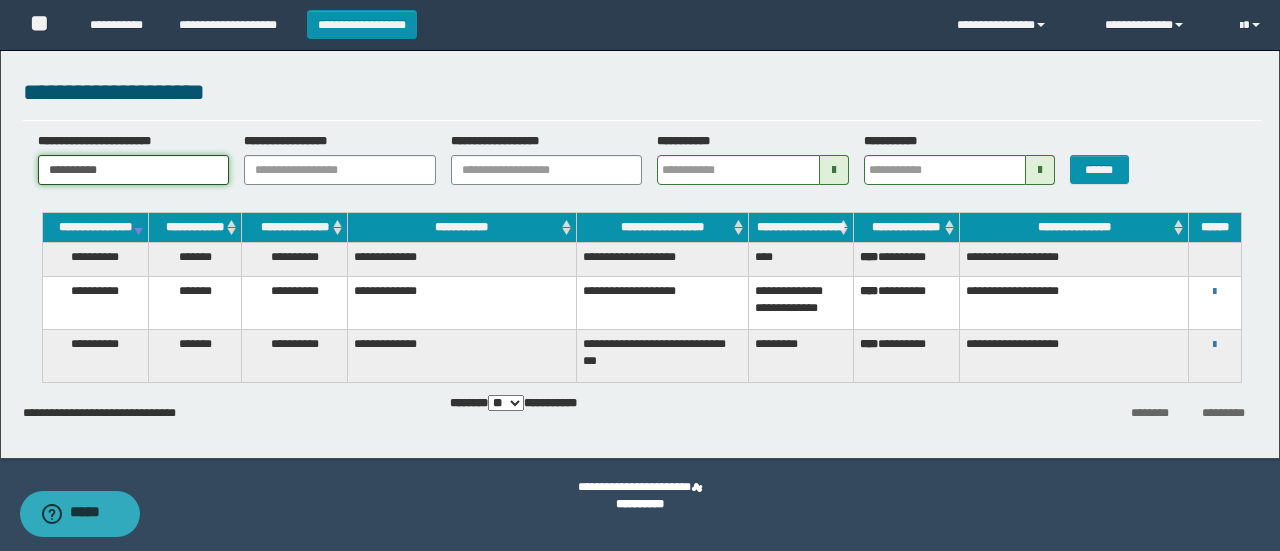 drag, startPoint x: 128, startPoint y: 164, endPoint x: 46, endPoint y: 169, distance: 82.1523 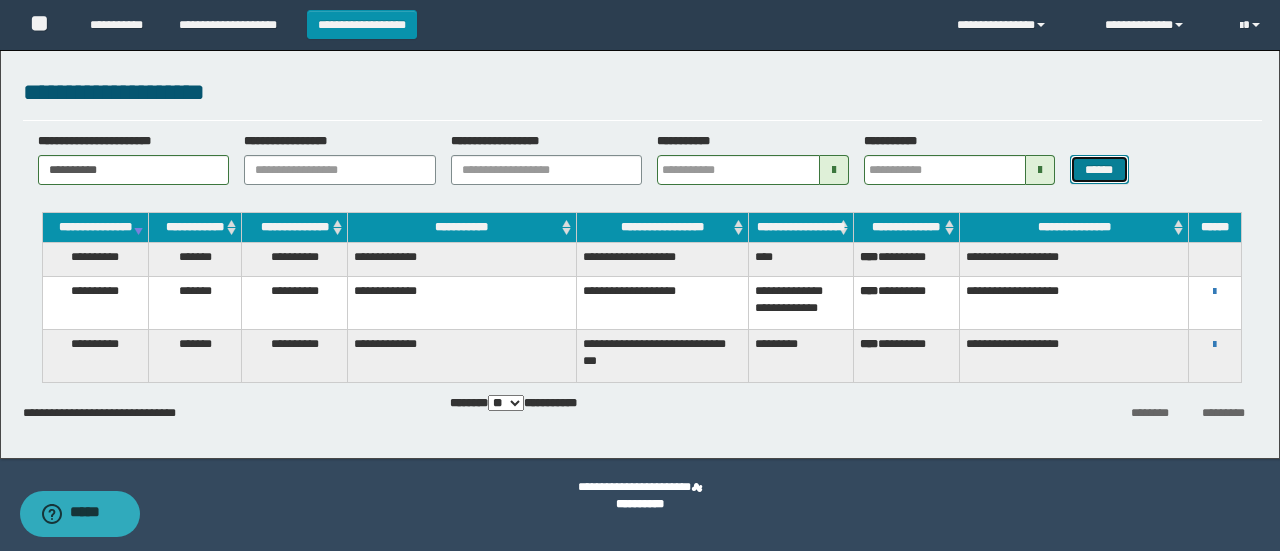 click on "******" at bounding box center (1099, 169) 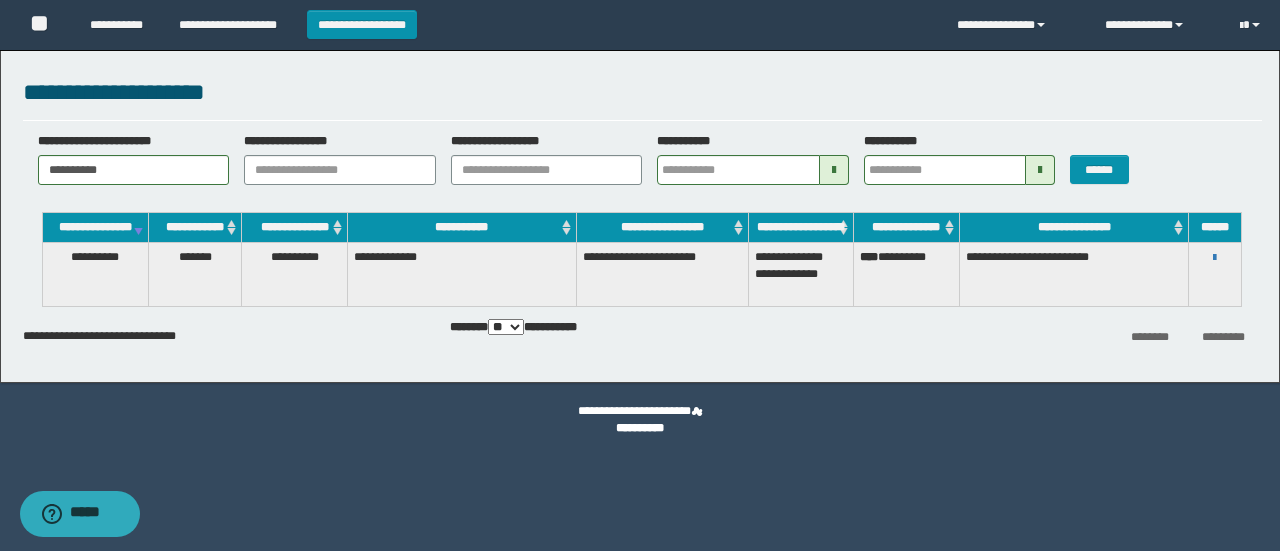 click on "[FIRST] [LAST] [LAST] [STREET] [CITY]" at bounding box center (1215, 257) 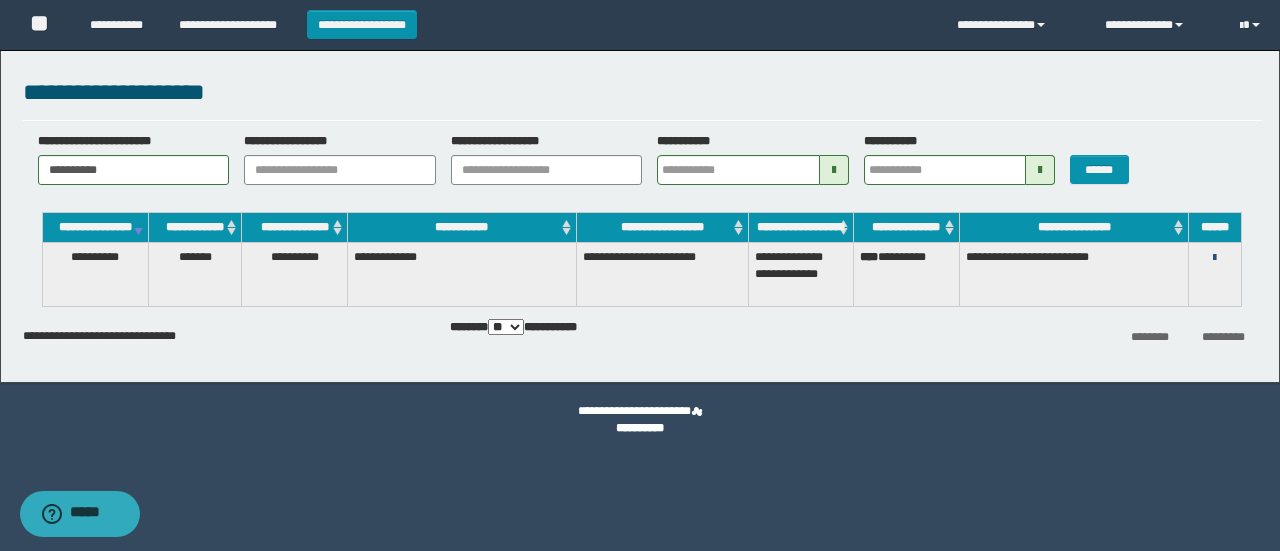click at bounding box center (1214, 258) 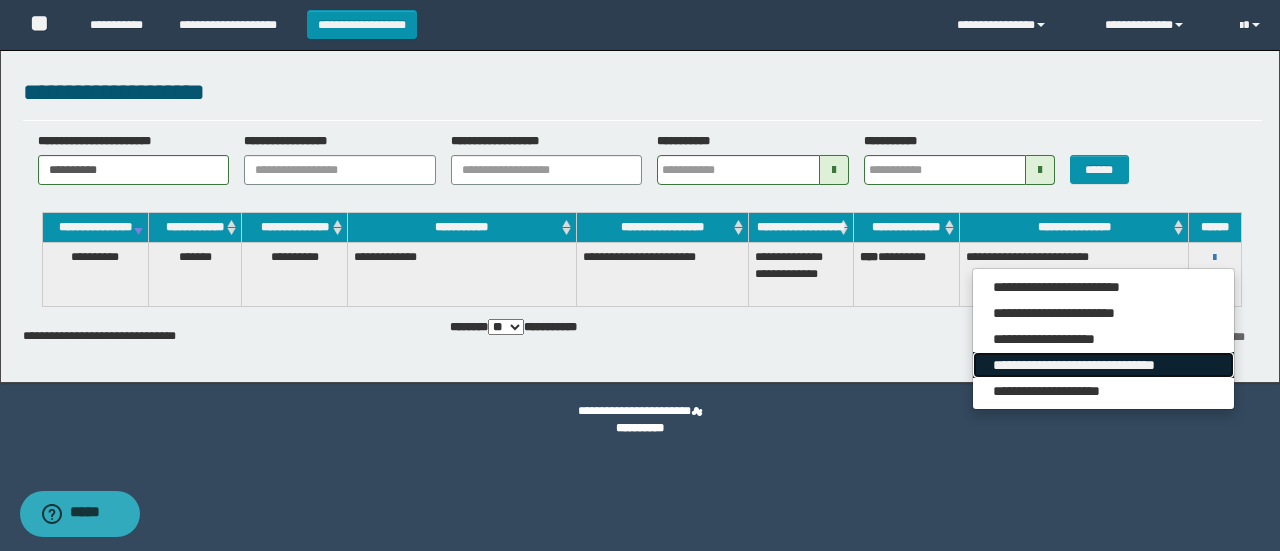 click on "**********" at bounding box center [1103, 365] 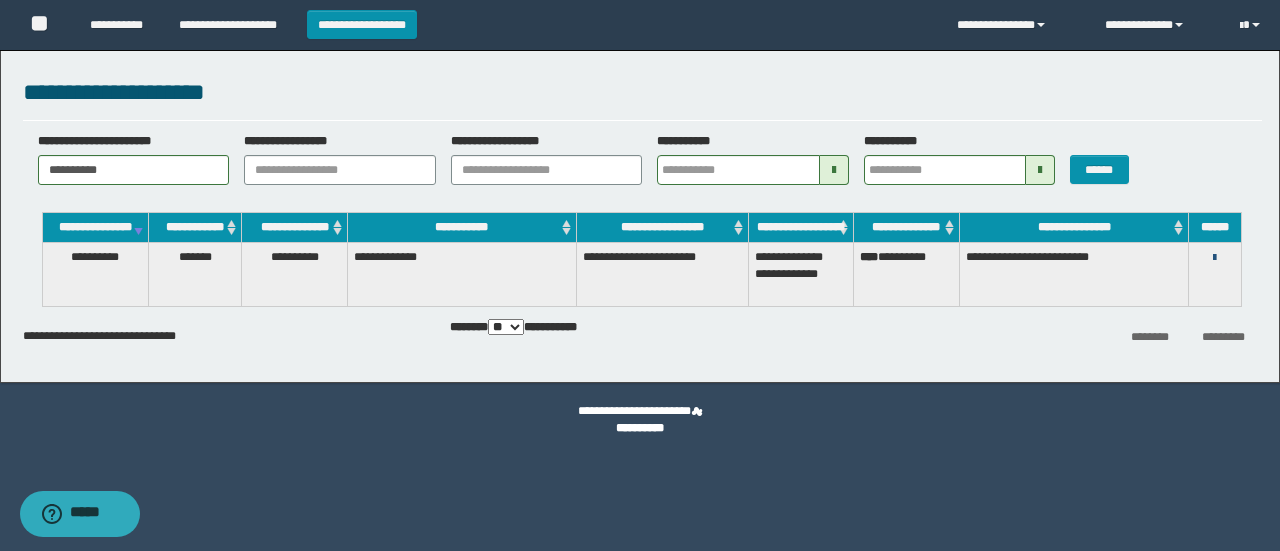 click at bounding box center (1214, 258) 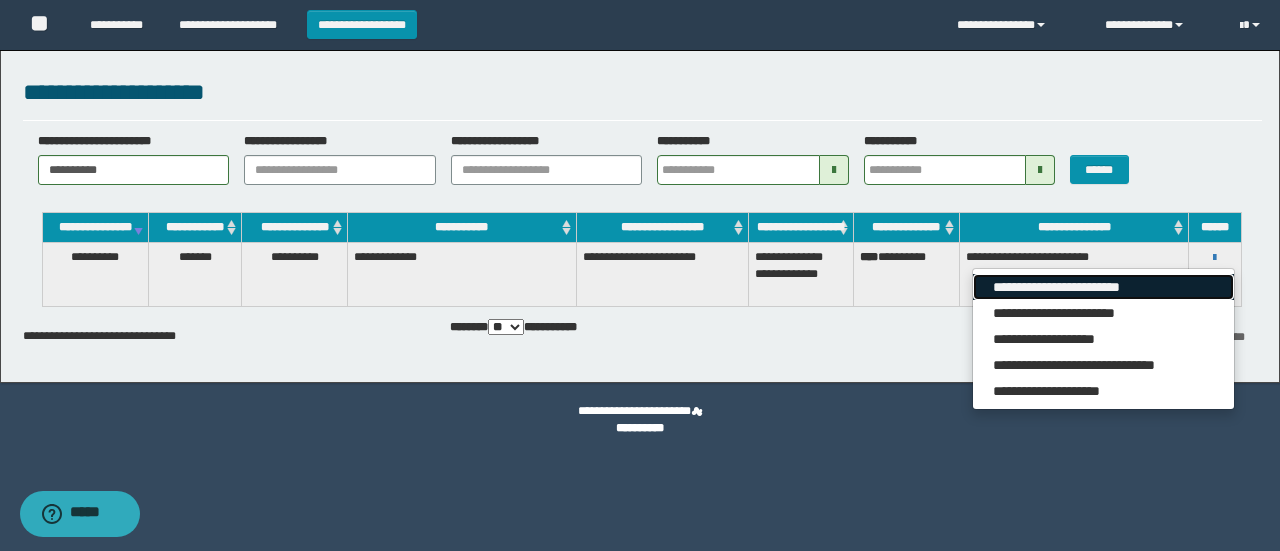 click on "**********" at bounding box center [1103, 287] 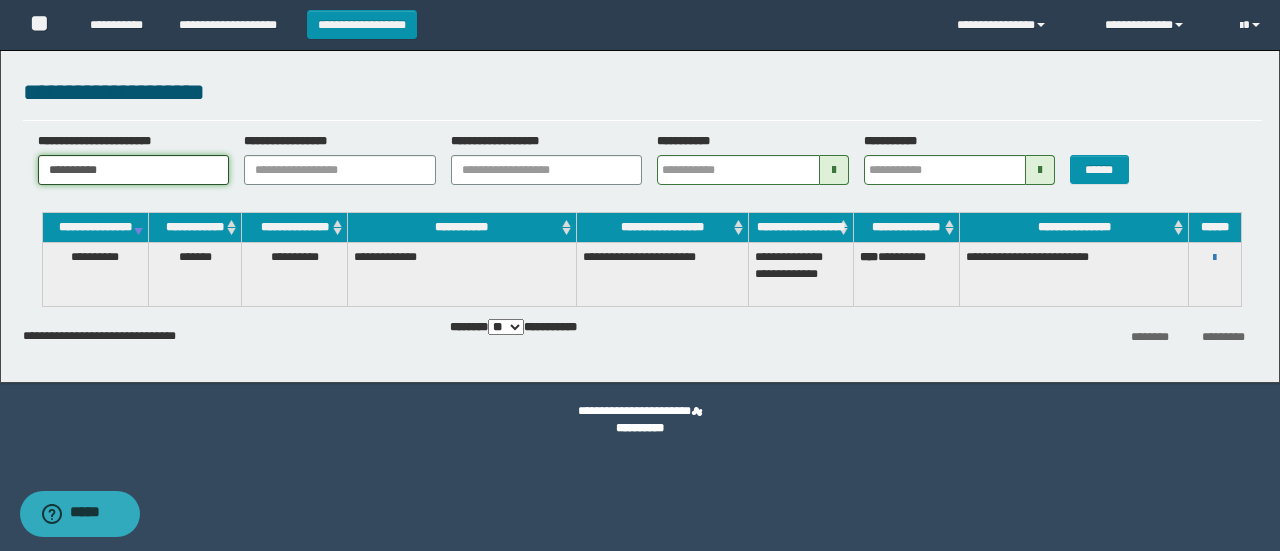 drag, startPoint x: 136, startPoint y: 165, endPoint x: 44, endPoint y: 171, distance: 92.19544 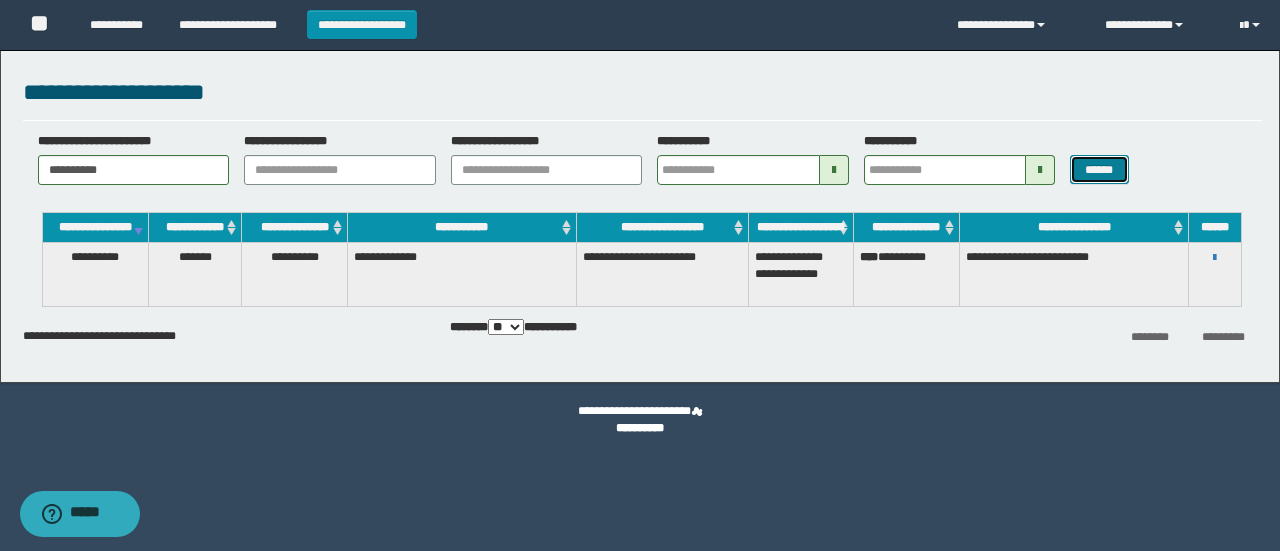 click on "******" at bounding box center [1099, 169] 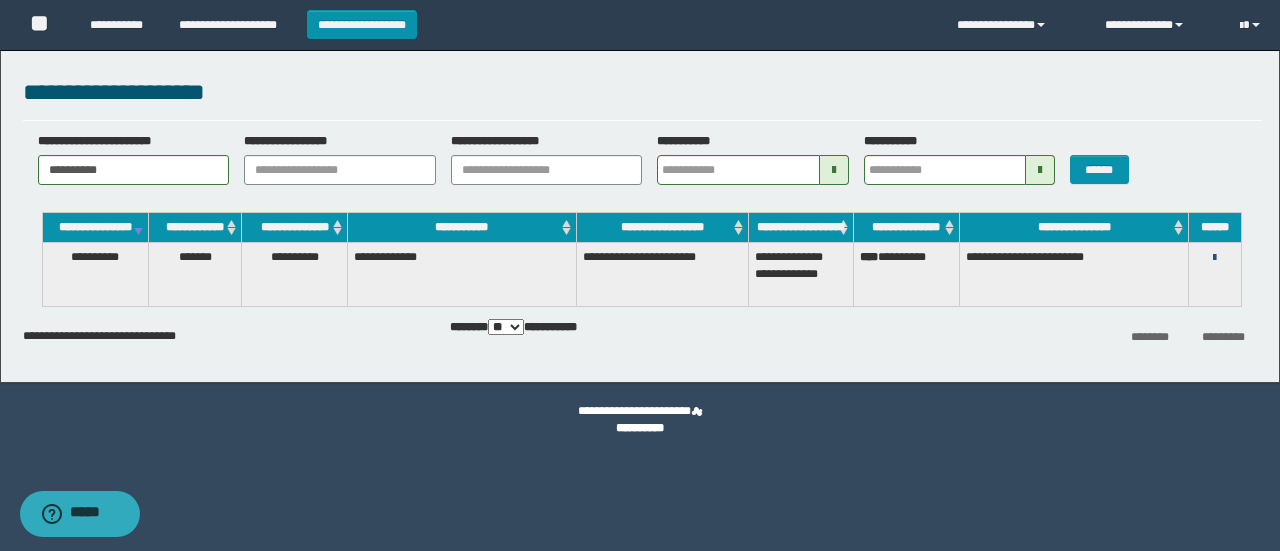 click at bounding box center (1214, 258) 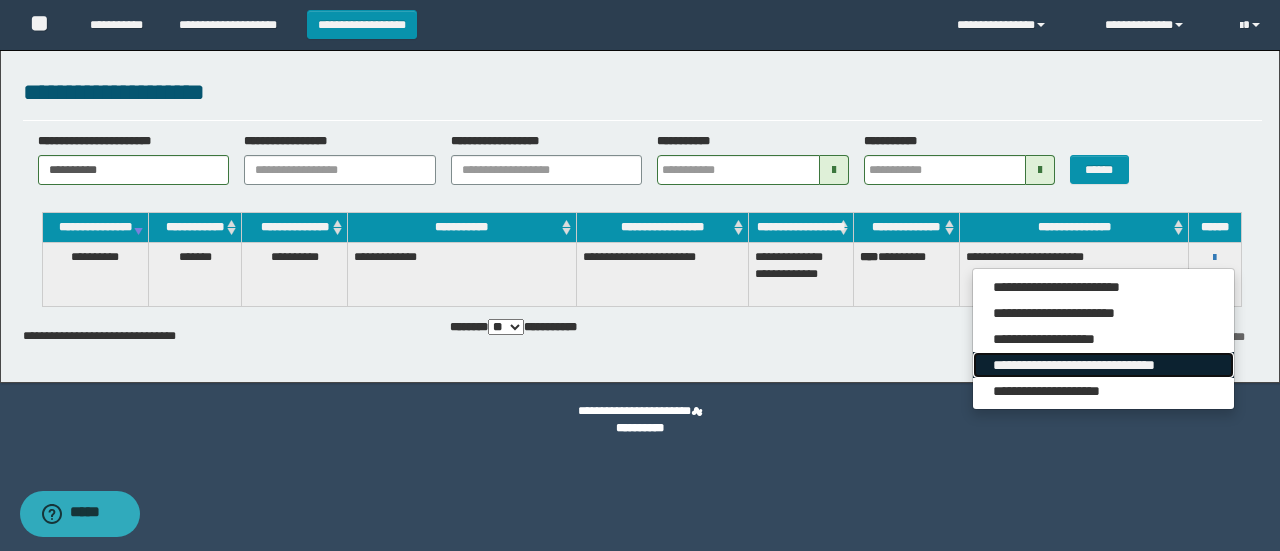 click on "**********" at bounding box center [1103, 365] 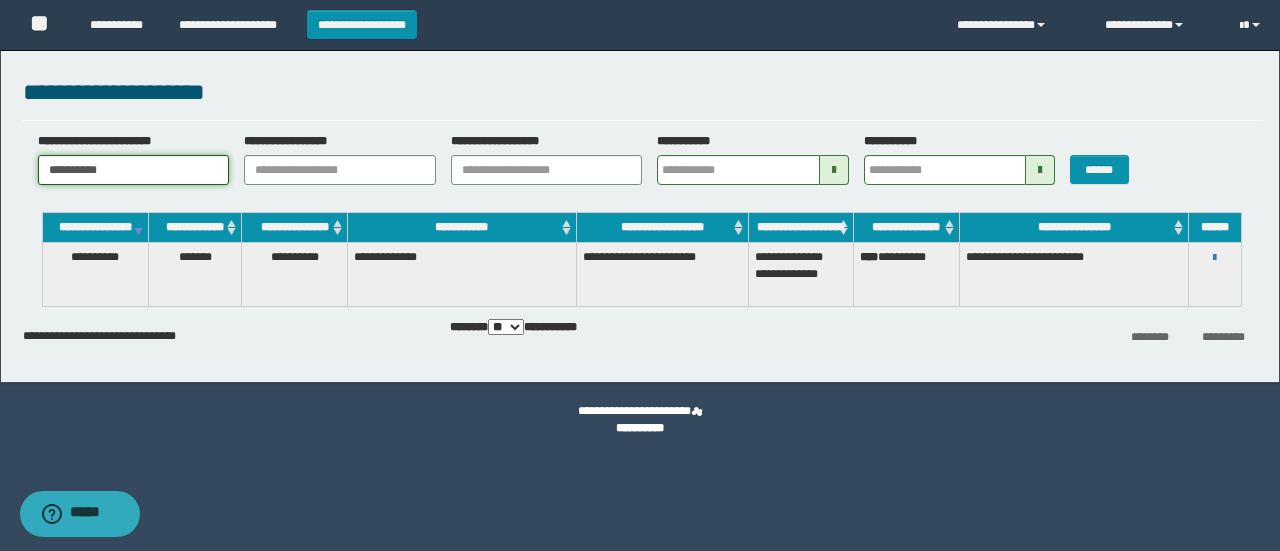 drag, startPoint x: 123, startPoint y: 168, endPoint x: 39, endPoint y: 159, distance: 84.48077 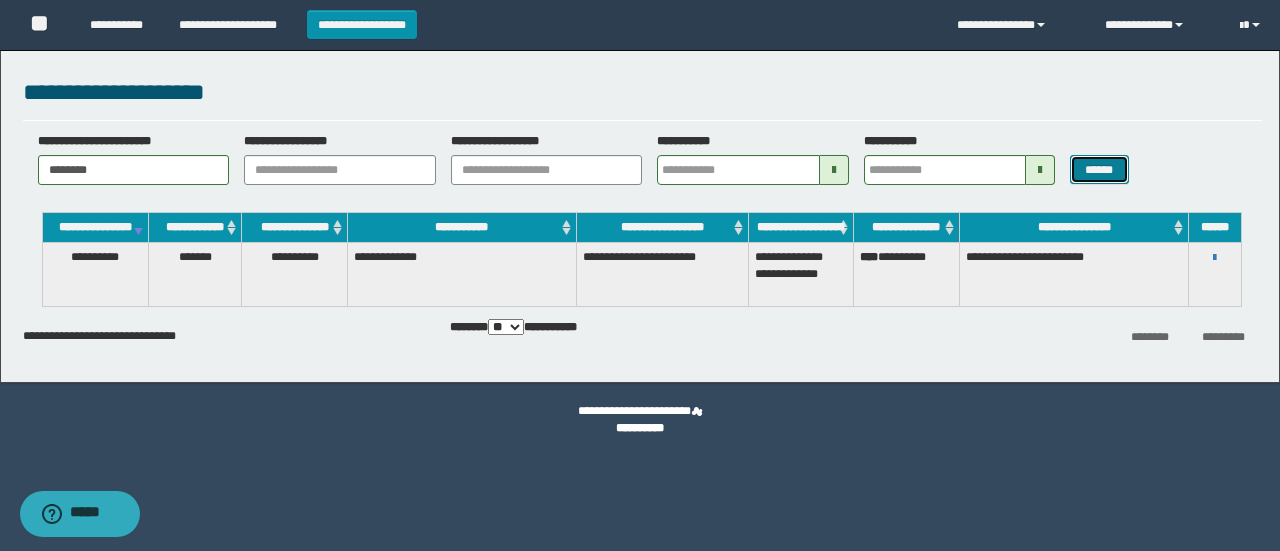 click on "******" at bounding box center [1099, 169] 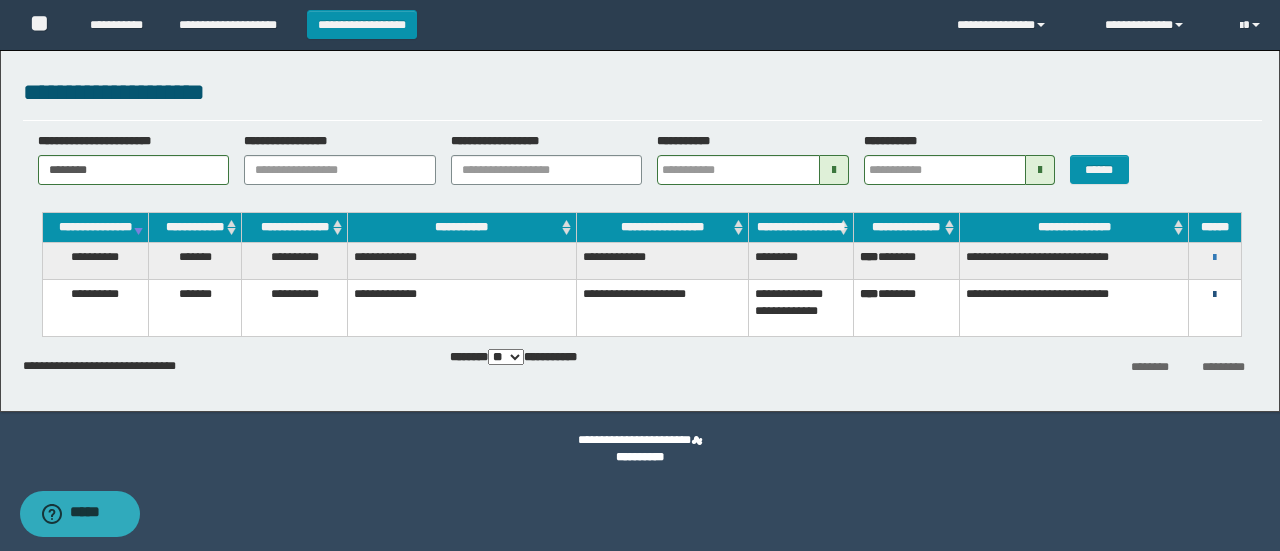click at bounding box center [1214, 295] 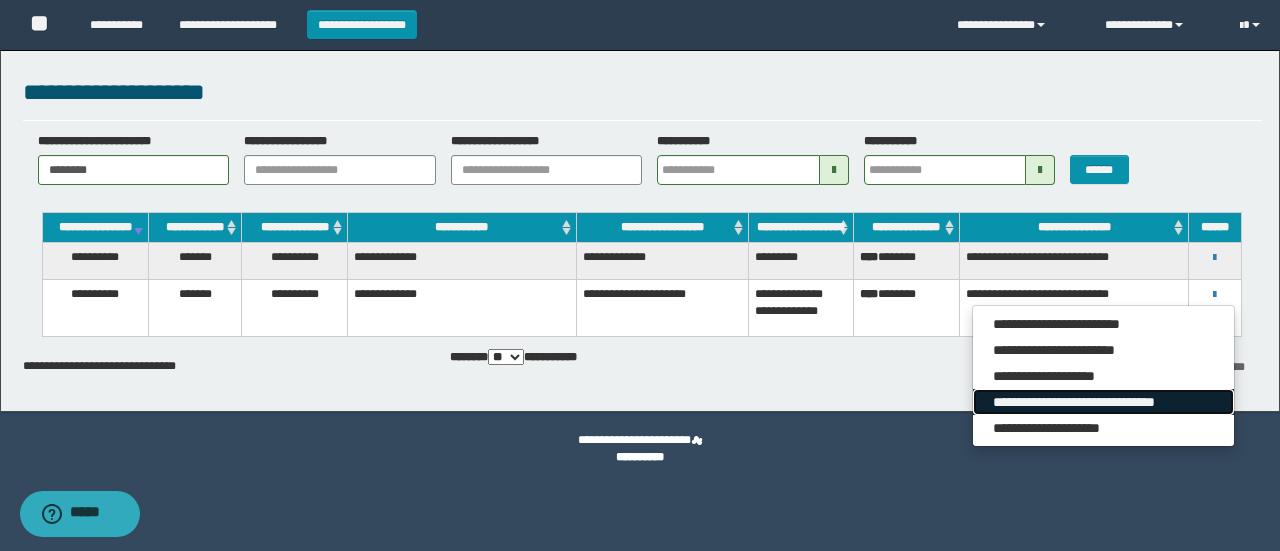click on "**********" at bounding box center [1103, 402] 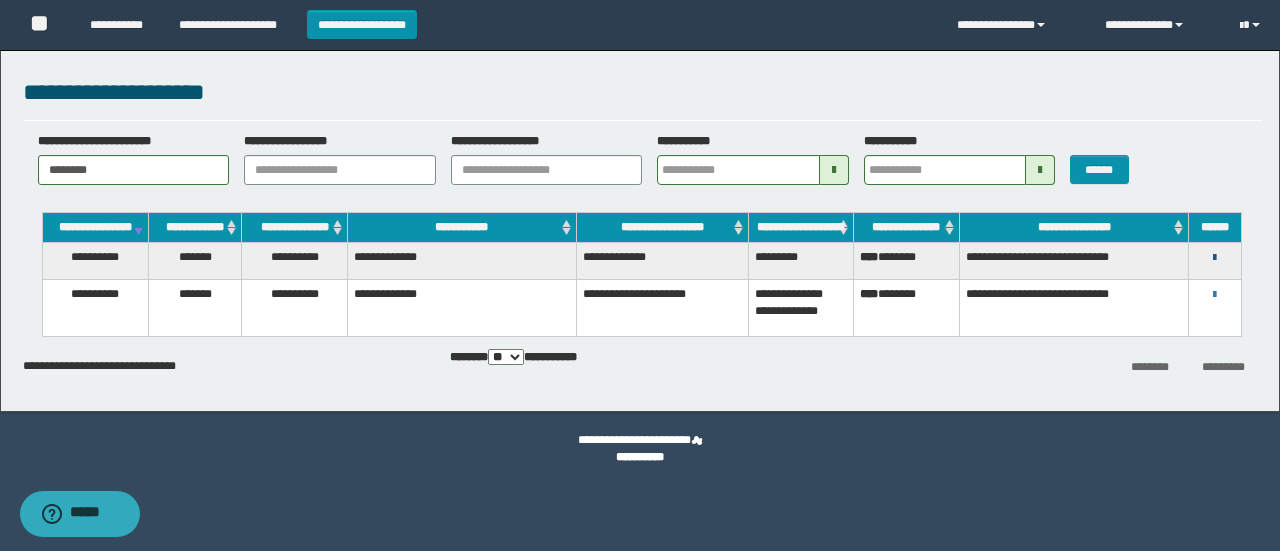 click at bounding box center (1214, 258) 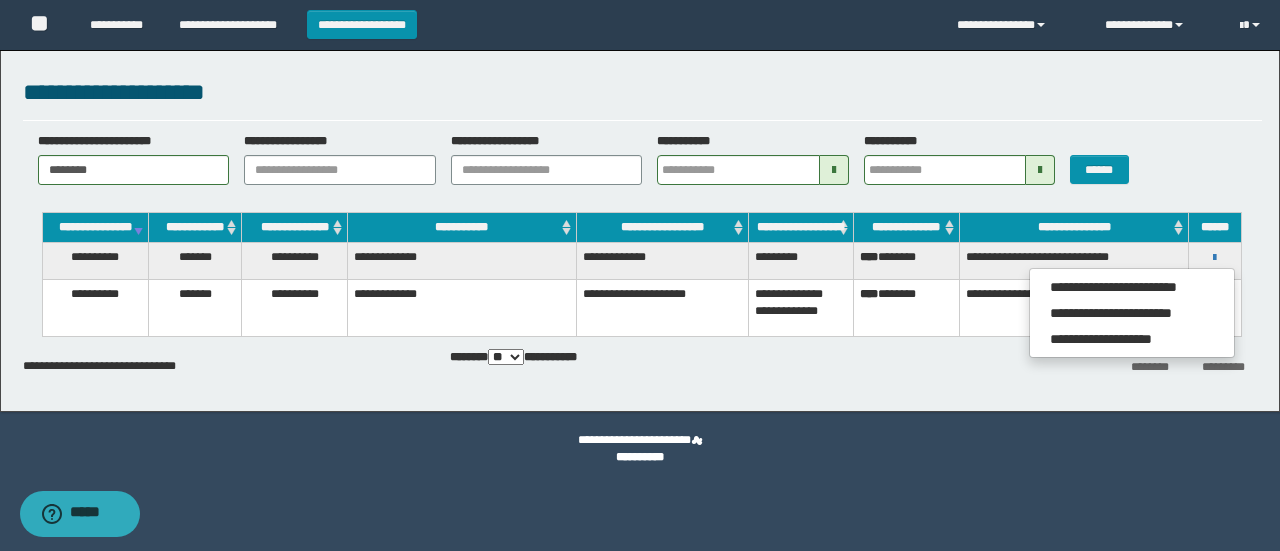 click on "**********" at bounding box center [640, 226] 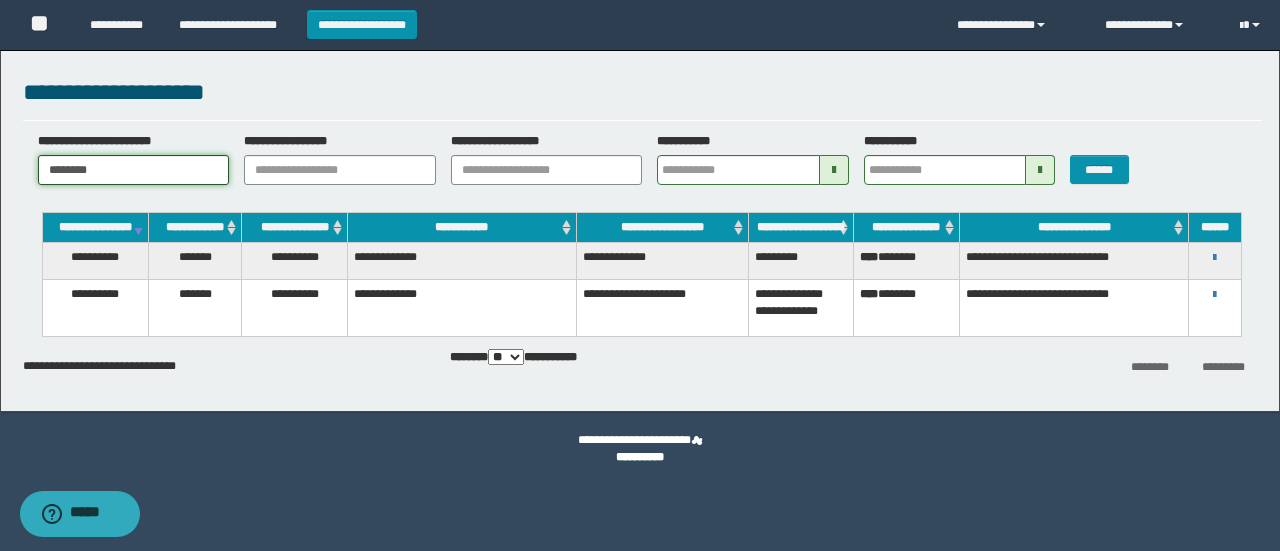 drag, startPoint x: 112, startPoint y: 167, endPoint x: 18, endPoint y: 177, distance: 94.53042 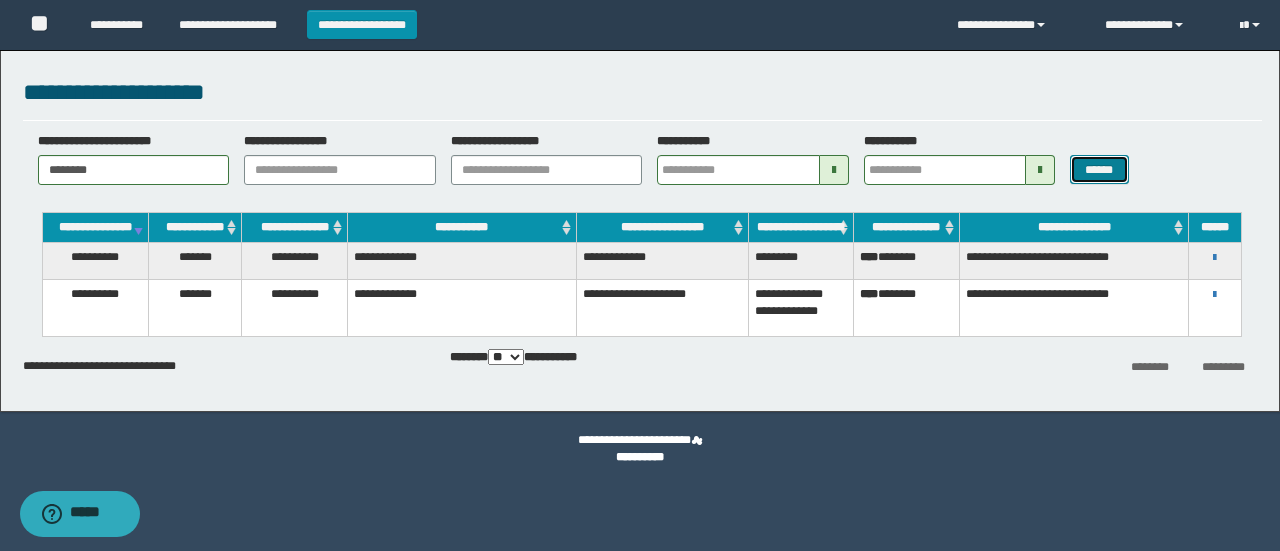 click on "******" at bounding box center [1099, 169] 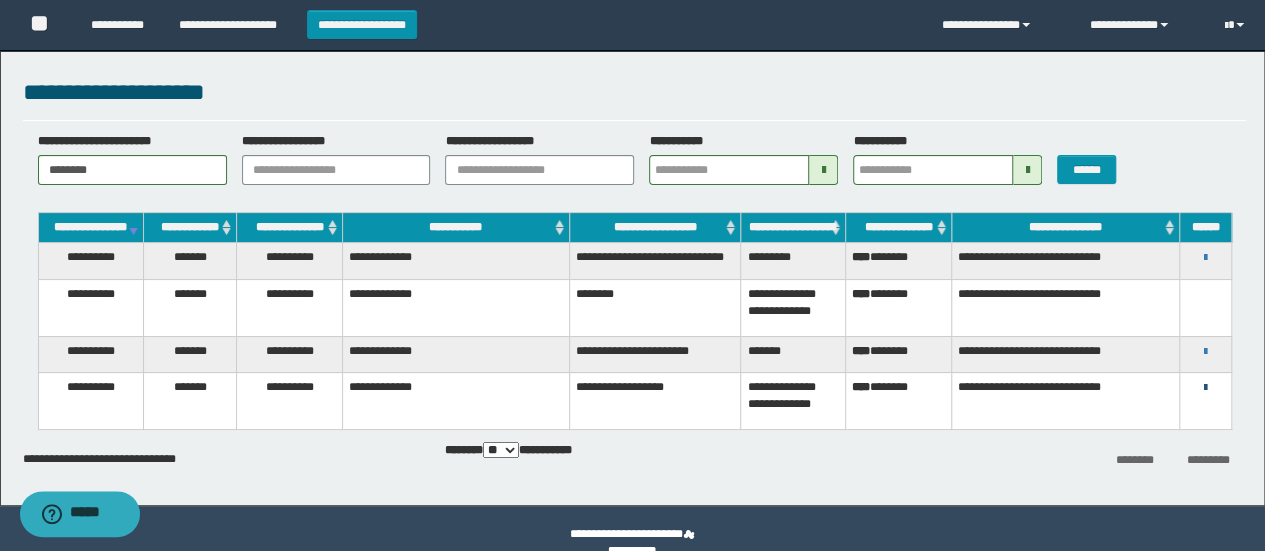click at bounding box center [1205, 388] 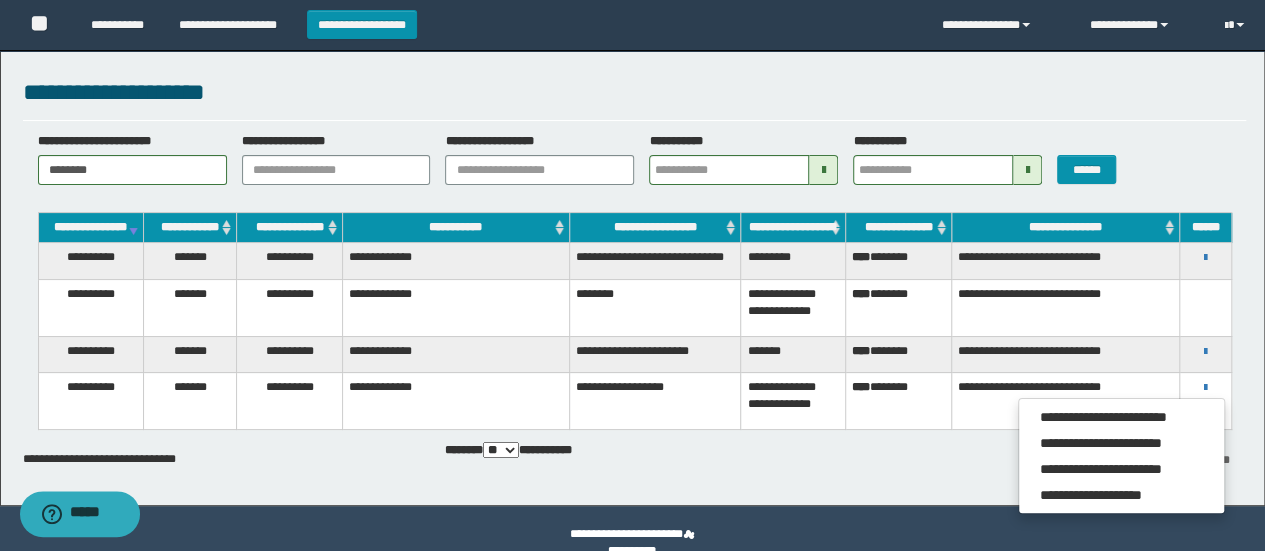 click on "[FIRST] [LAST]" at bounding box center [1206, 351] 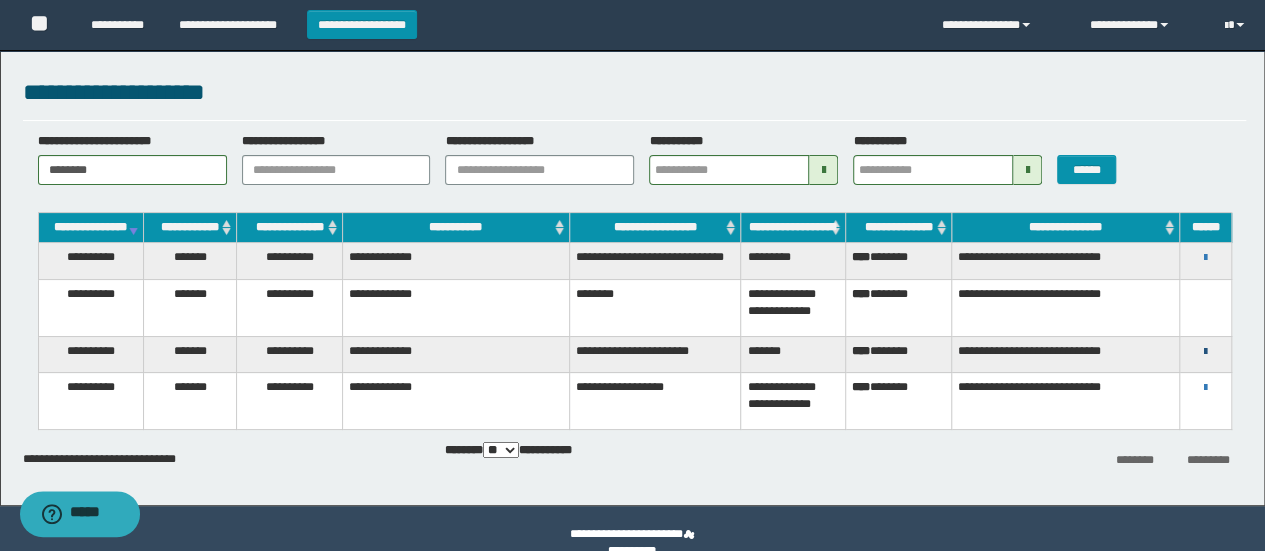 click at bounding box center (1205, 352) 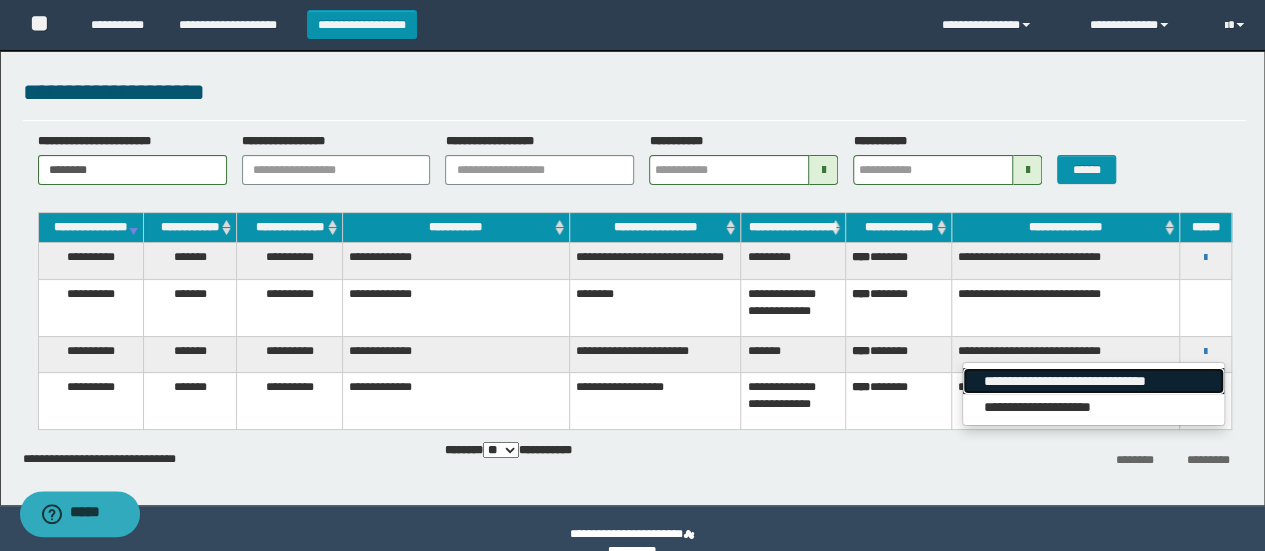 click on "**********" at bounding box center (1093, 381) 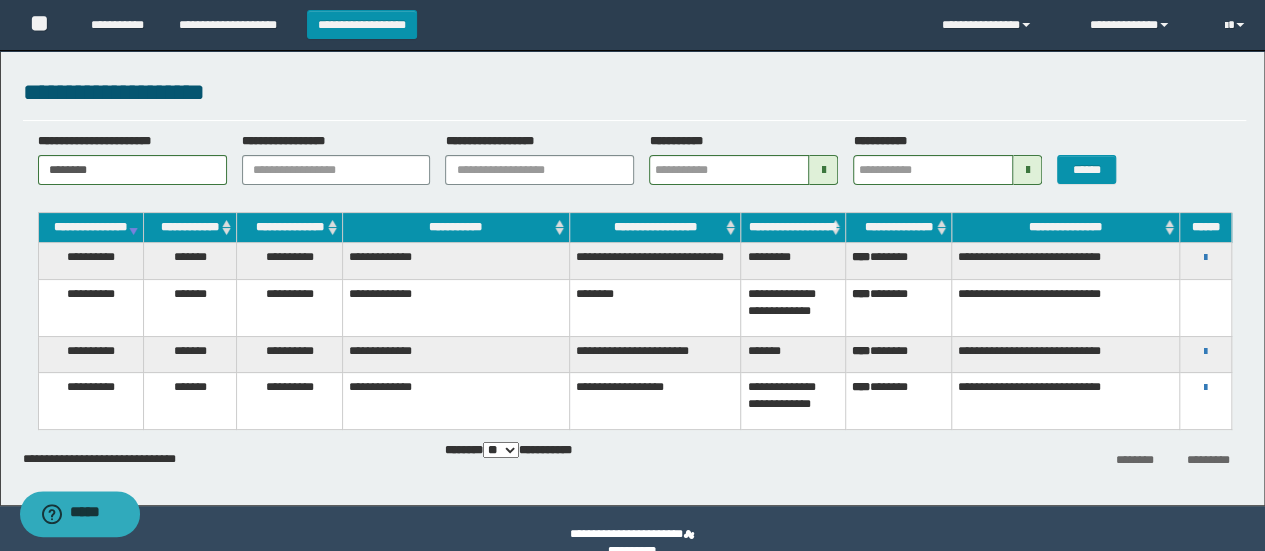 click at bounding box center (1205, 307) 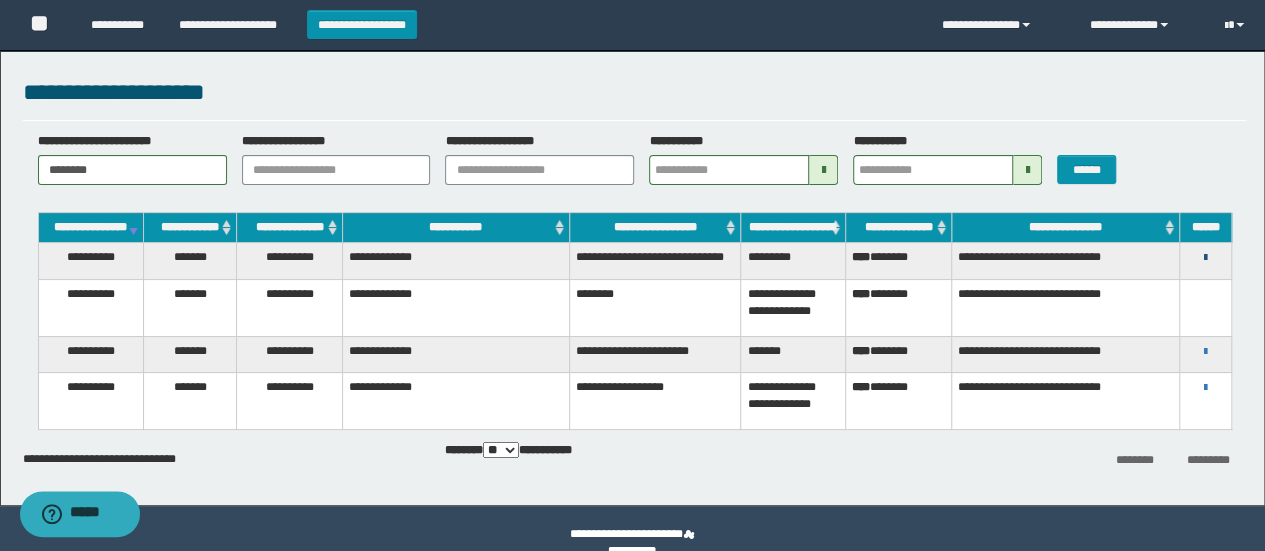 click at bounding box center [1205, 258] 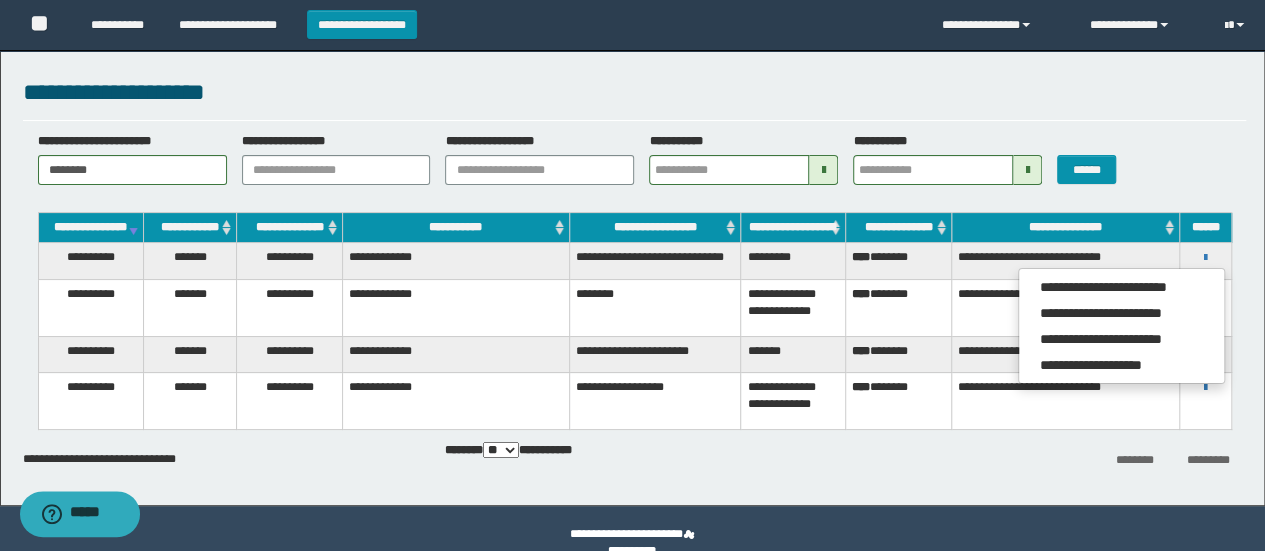 click on "*** ********" at bounding box center [898, 307] 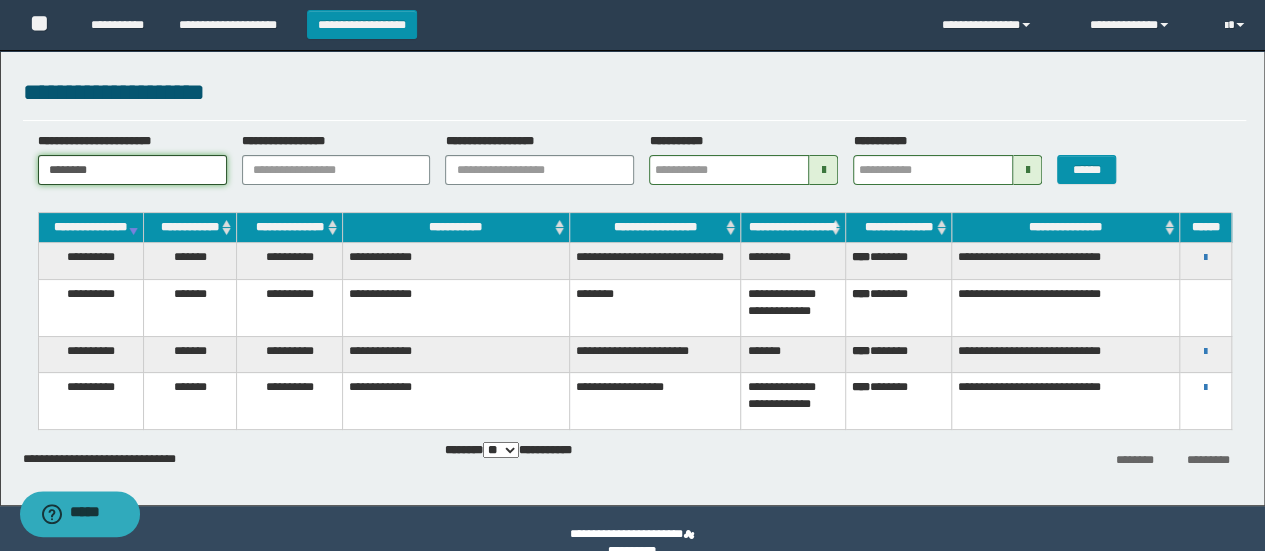 drag, startPoint x: 98, startPoint y: 165, endPoint x: 50, endPoint y: 167, distance: 48.04165 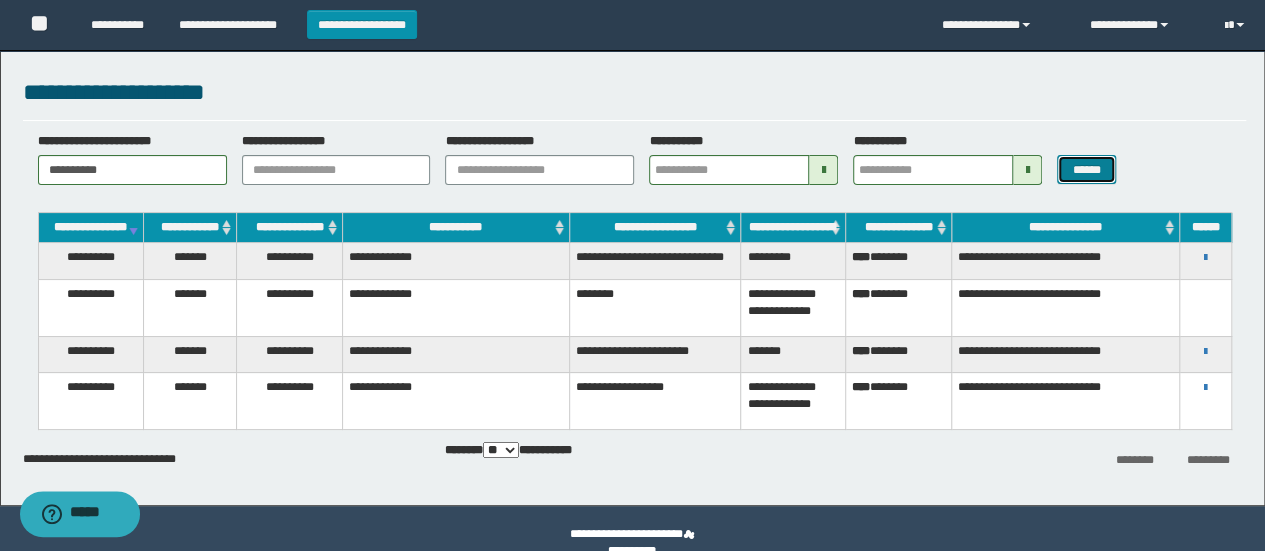 click on "******" at bounding box center (1086, 169) 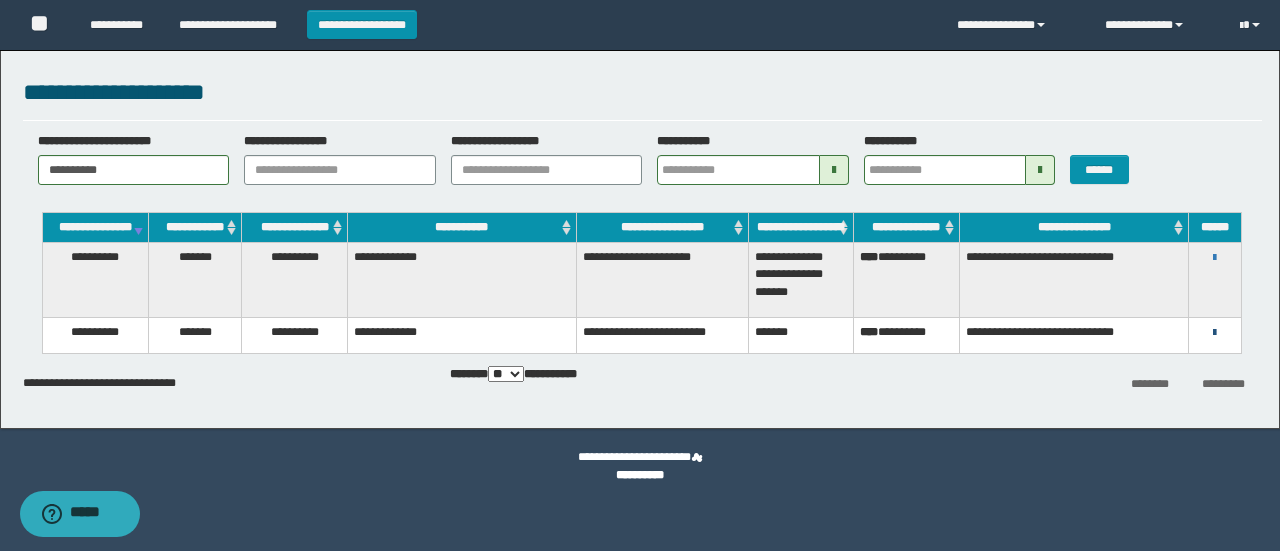 click at bounding box center [1214, 333] 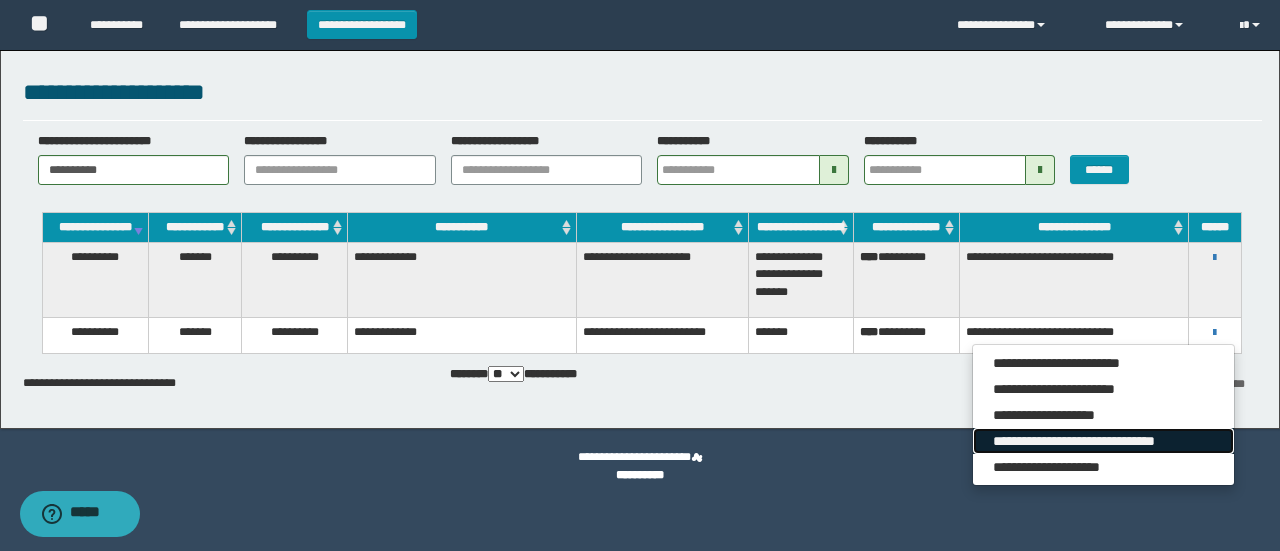 click on "**********" at bounding box center (1103, 441) 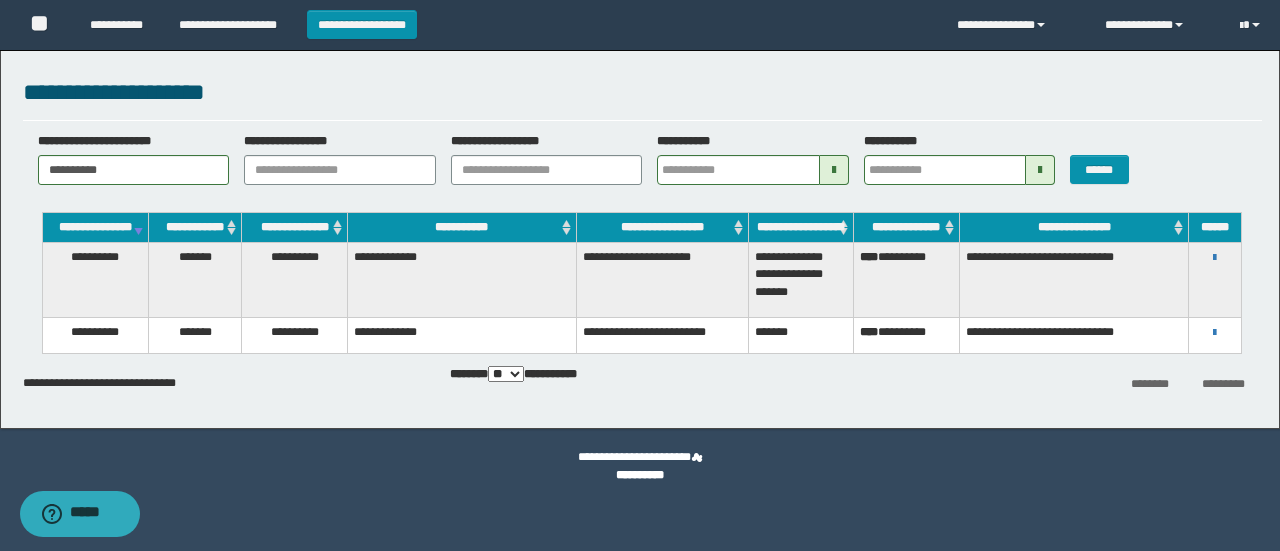 click on "[FIRST] [LAST] [LAST] [STREET] [CITY]" at bounding box center (1215, 257) 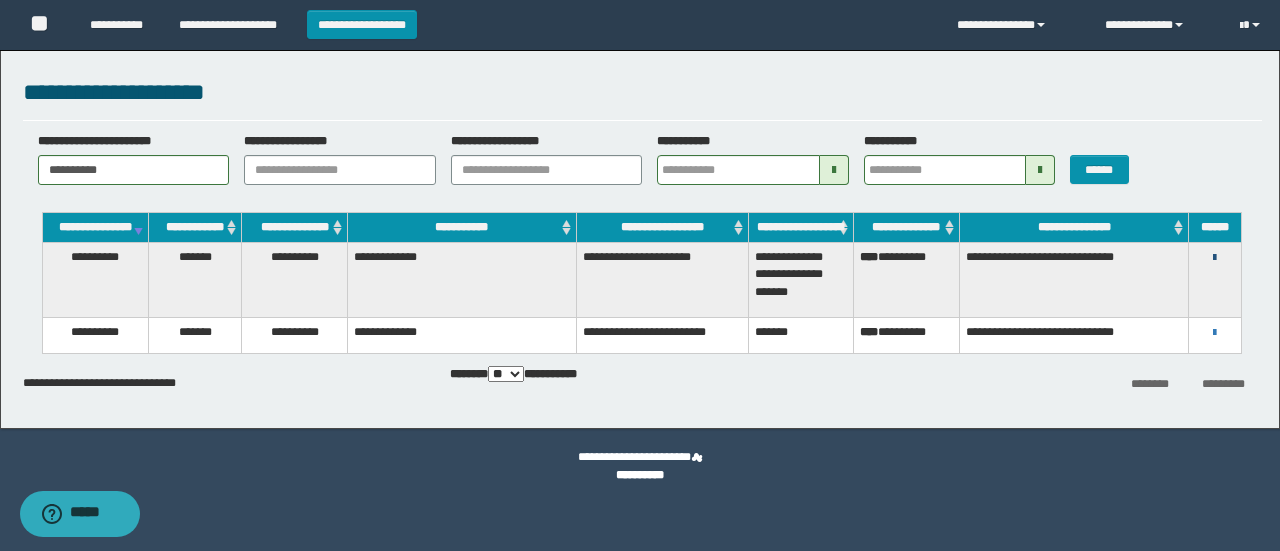 click at bounding box center [1214, 258] 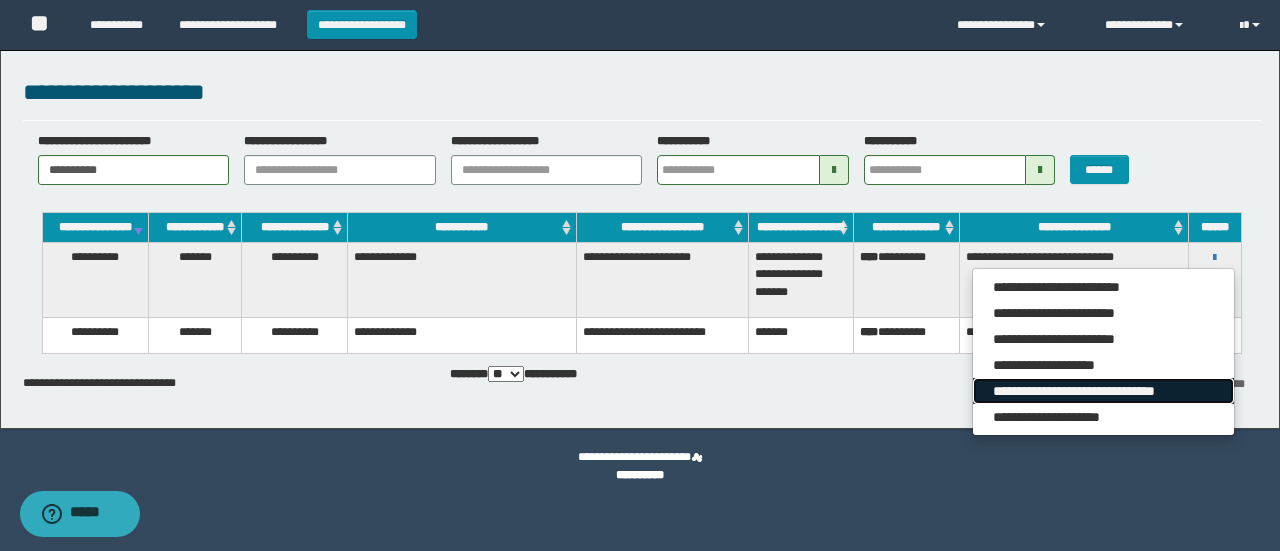 click on "**********" at bounding box center [1103, 391] 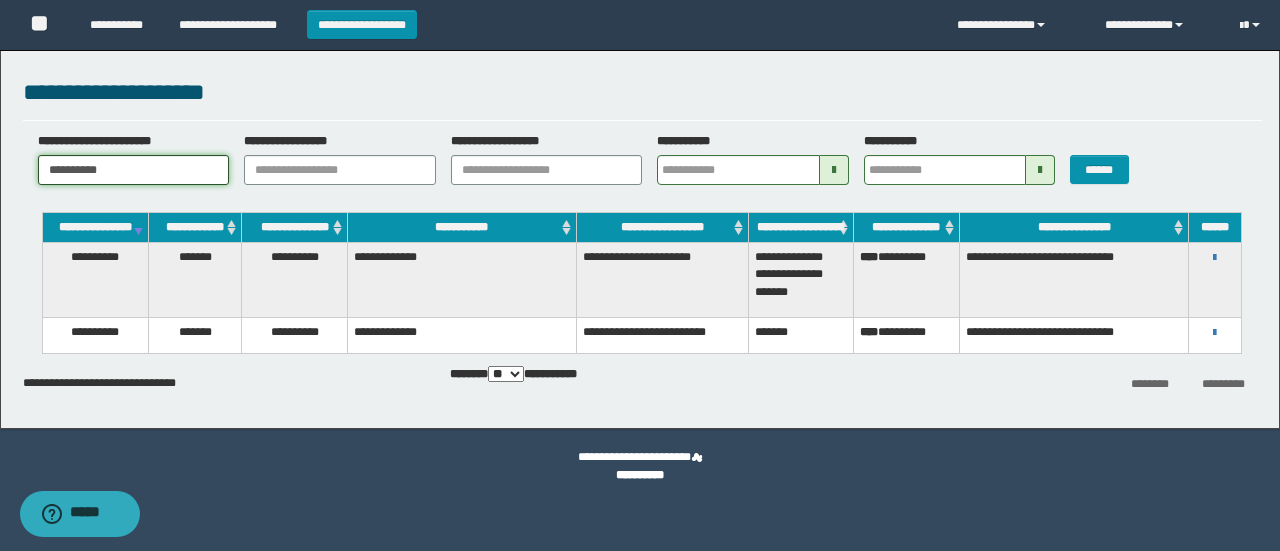 drag, startPoint x: 121, startPoint y: 169, endPoint x: 39, endPoint y: 175, distance: 82.219215 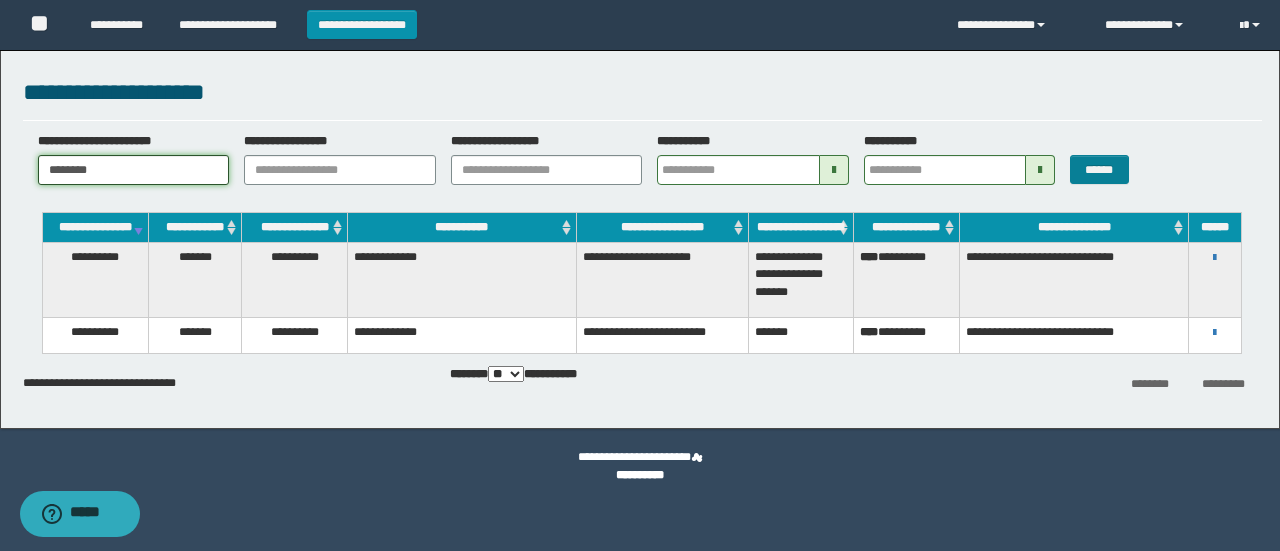 type on "********" 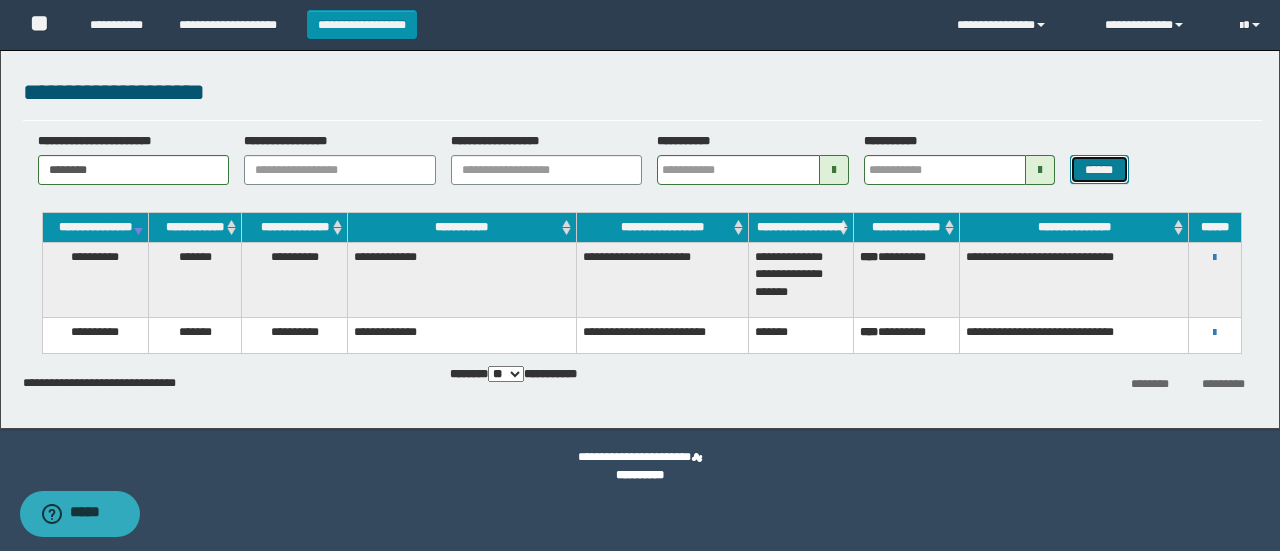 click on "******" at bounding box center [1099, 169] 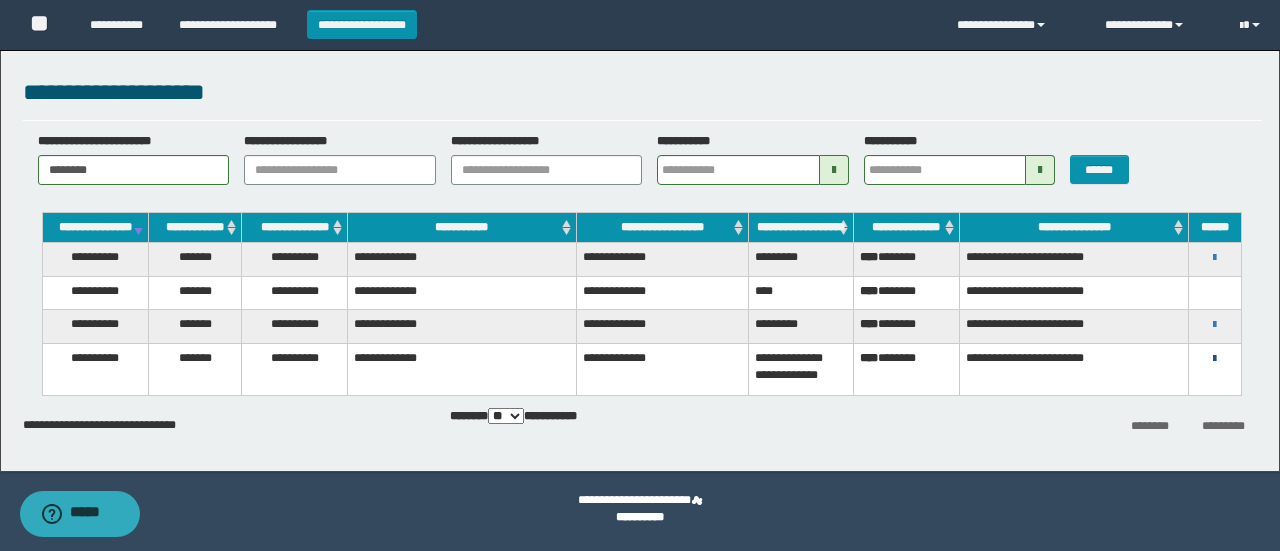 click at bounding box center (1214, 359) 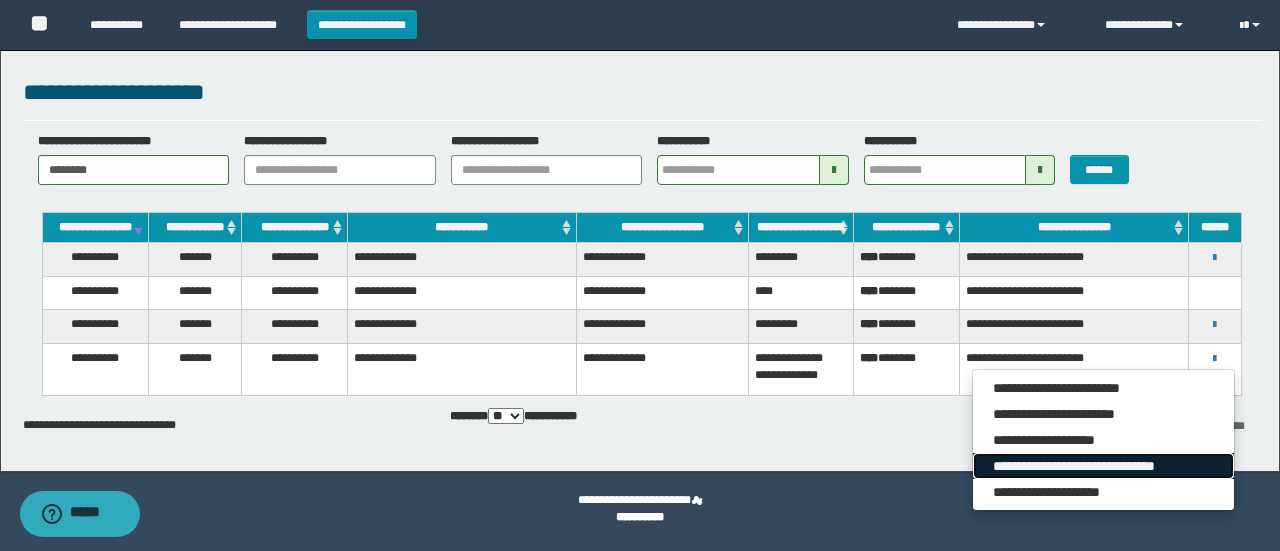 click on "**********" at bounding box center [1103, 466] 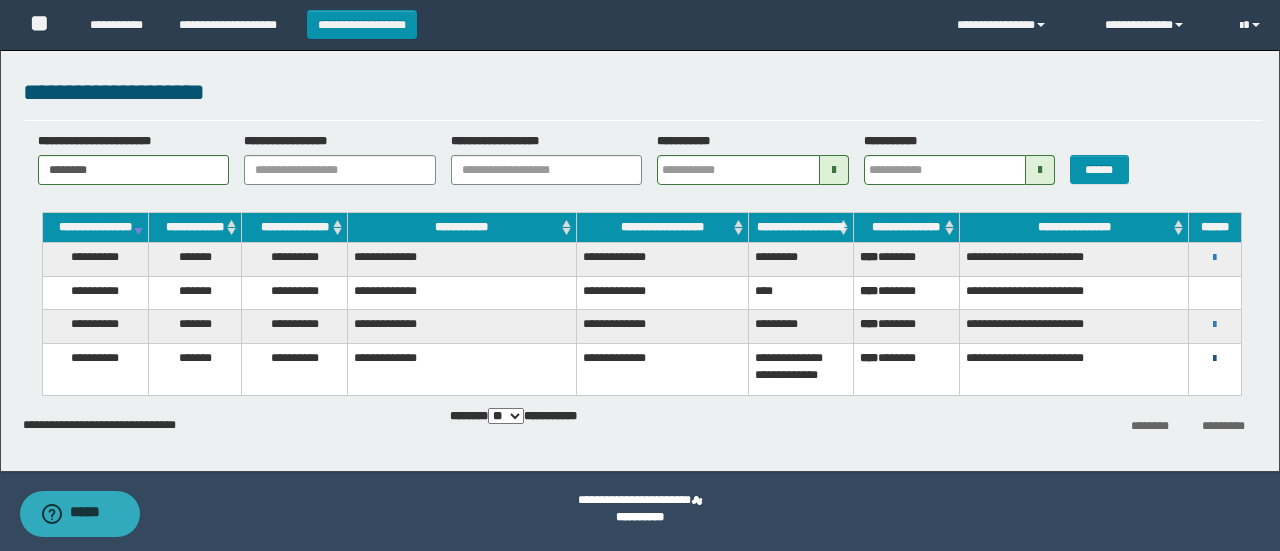 click at bounding box center [1214, 359] 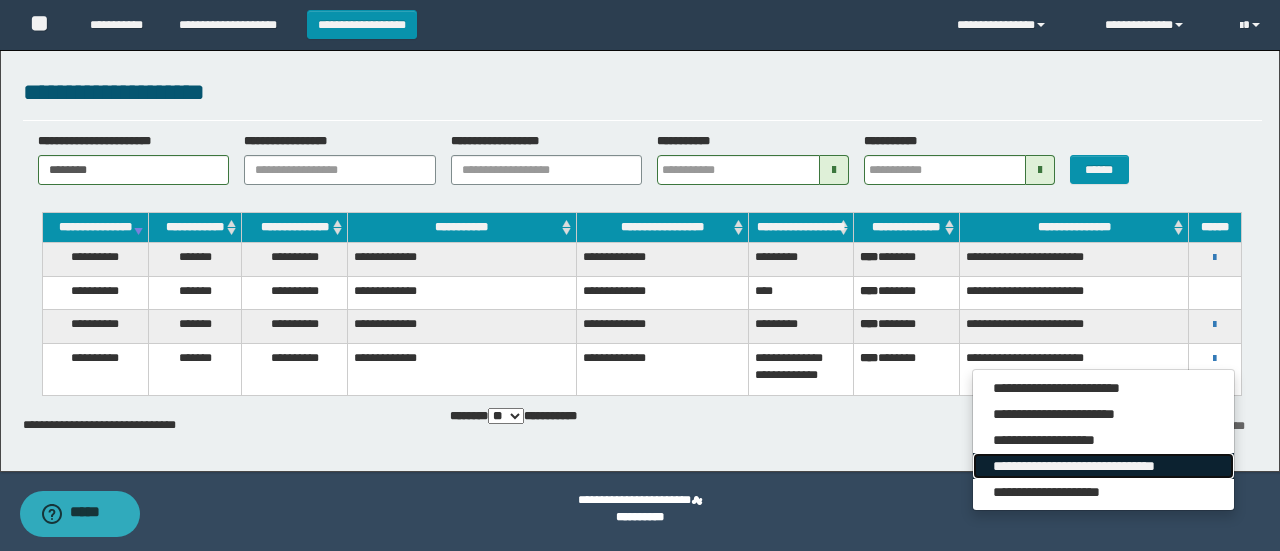 click on "**********" at bounding box center [1103, 466] 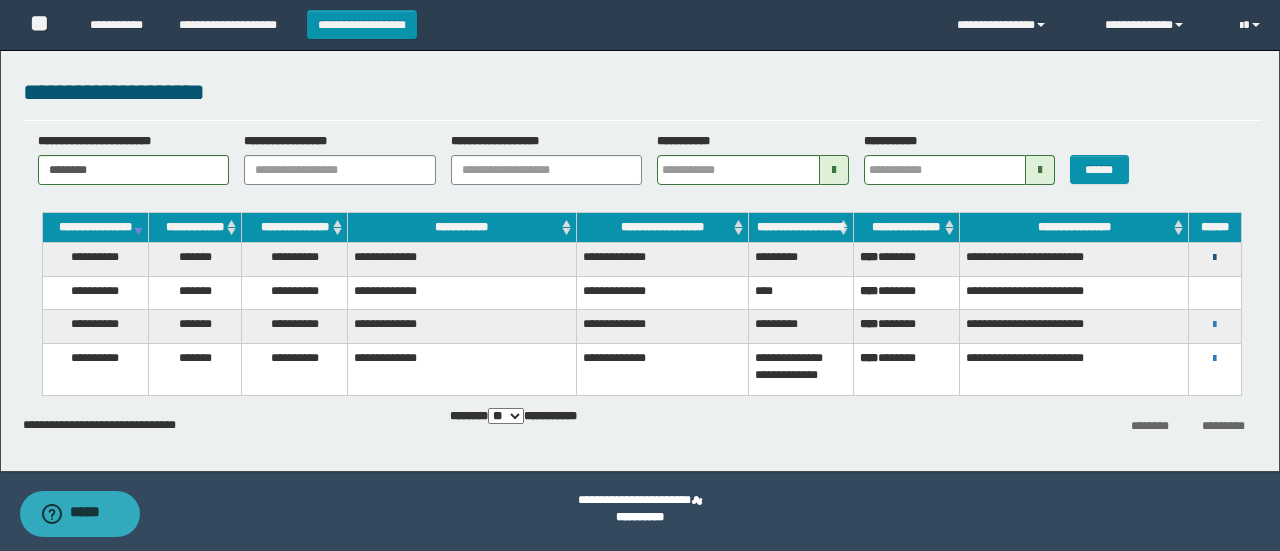 click at bounding box center [1214, 258] 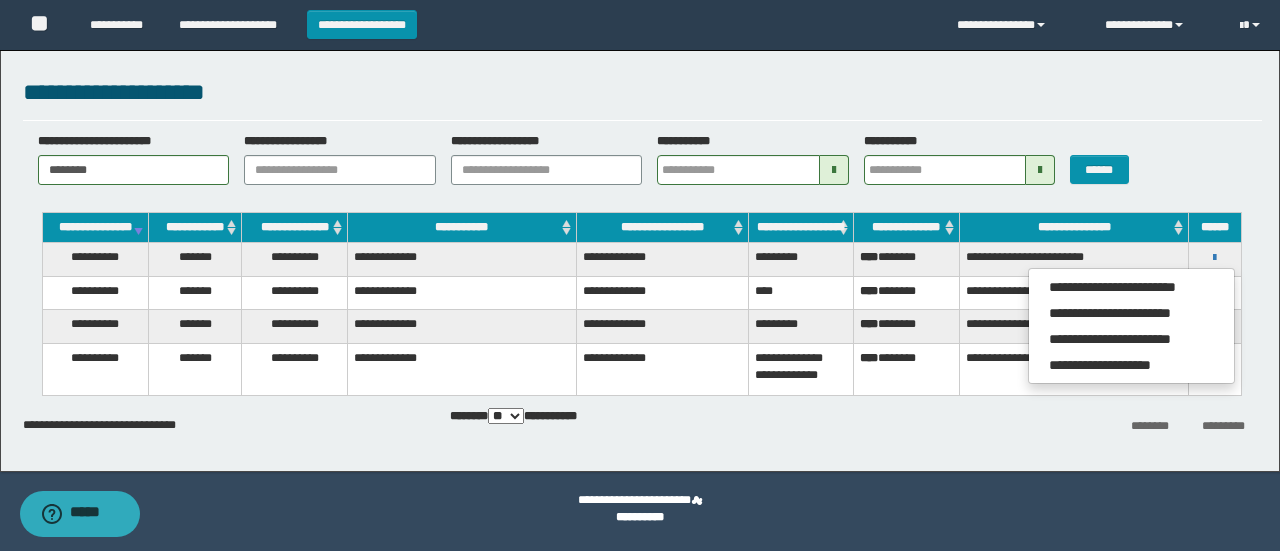 click on "*** ********" at bounding box center [906, 369] 